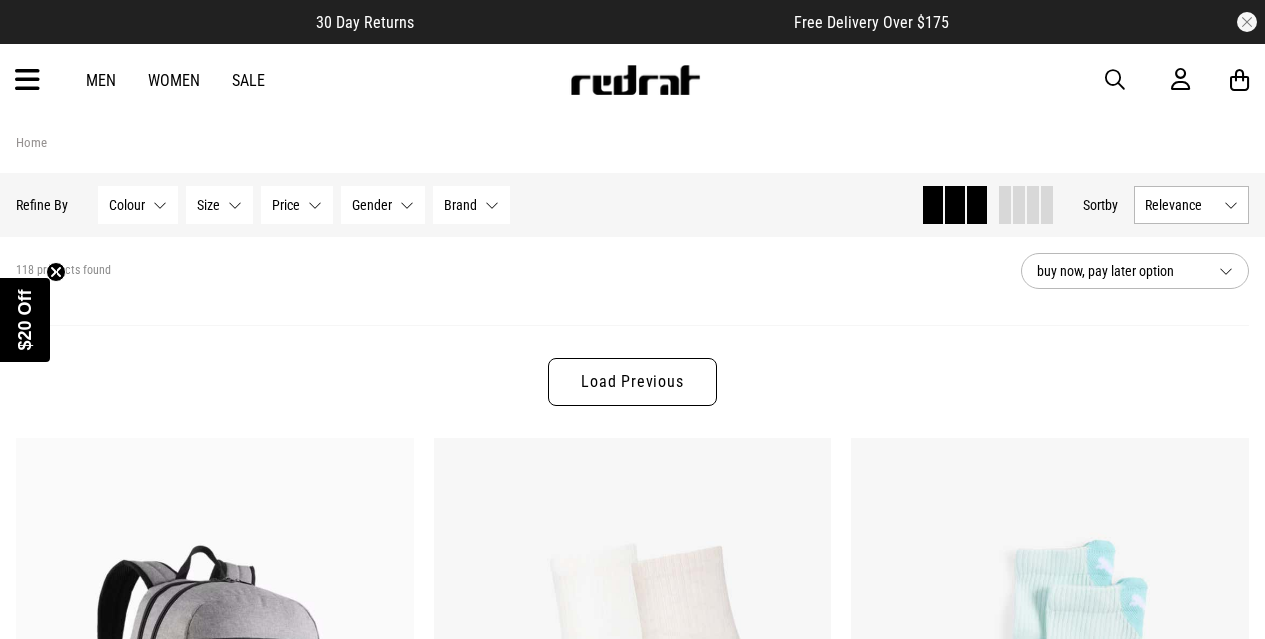 scroll, scrollTop: 0, scrollLeft: 0, axis: both 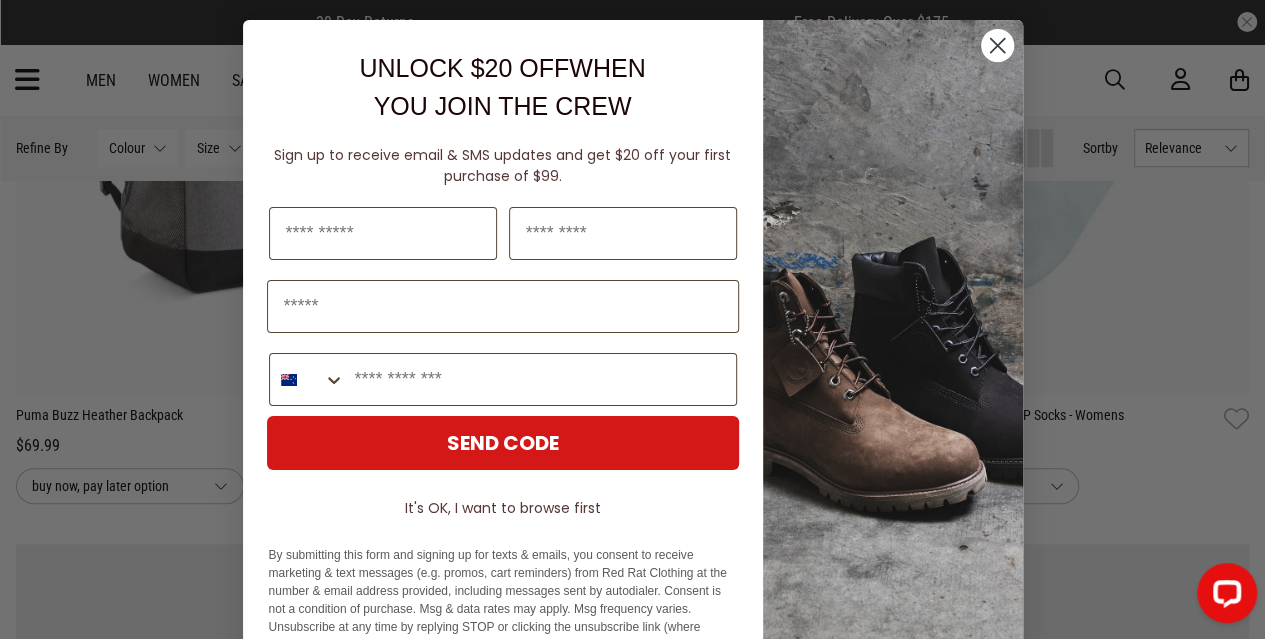 click on "Close dialog UNLOCK $20 OFF  WHEN
YOU JOIN THE CREW Sign up to receive email & SMS updates and get $20 off your first purchase of $99. Last Name Phone Number SEND CODE It's OK, I want to browse first By submitting this form and signing up for texts & emails, you consent to receive marketing & text messages (e.g. promos, cart reminders) from Red Rat Clothing at the number & email address provided, including messages sent by autodialer. Consent is not a condition of purchase. Msg & data rates may apply. Msg frequency varies. Unsubscribe at any time by replying STOP or clicking the unsubscribe link (where available).  Privacy Policy  &  Terms . ******" at bounding box center [632, 319] 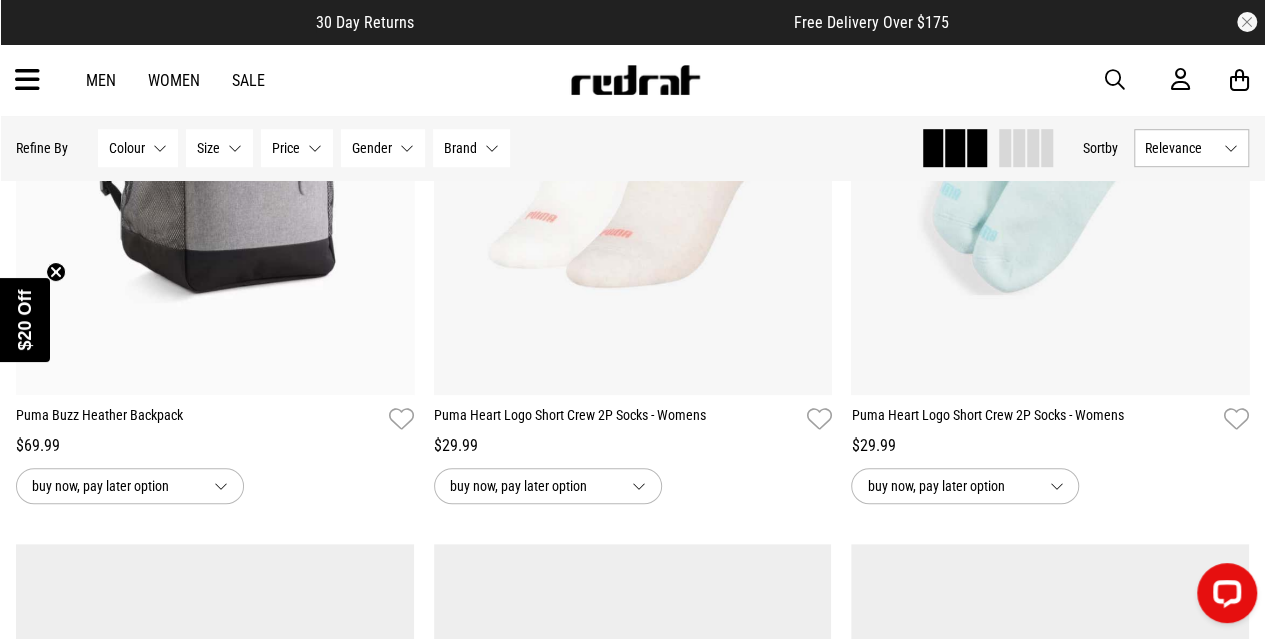 click at bounding box center [27, 80] 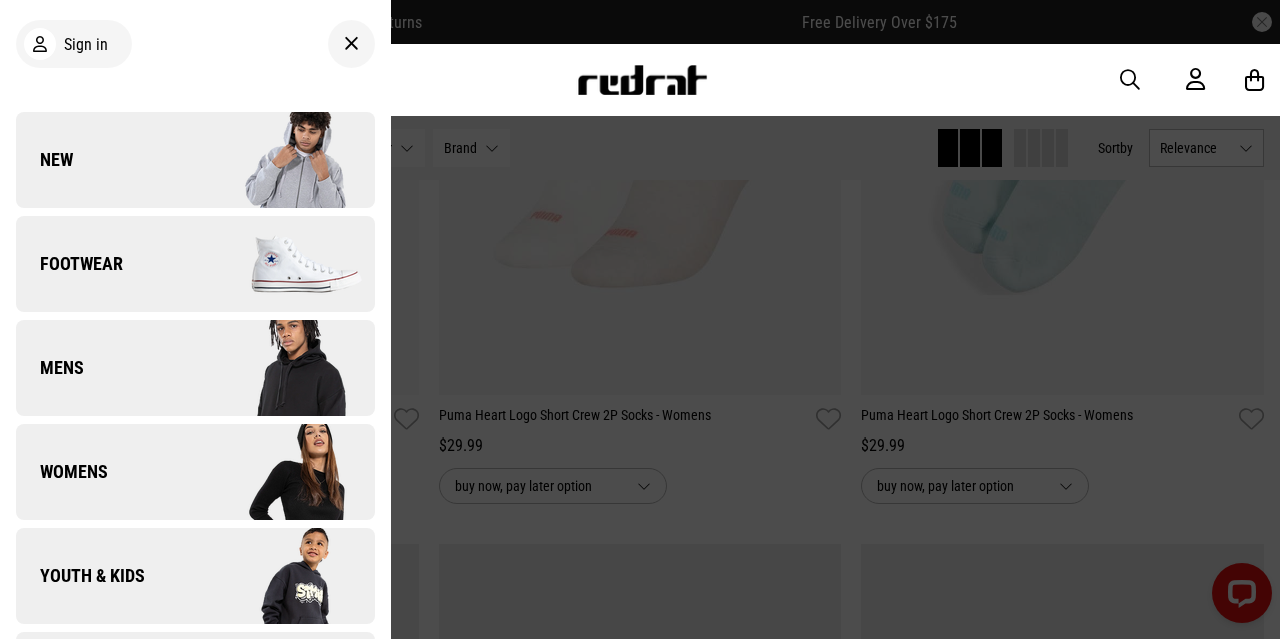 click on "New" at bounding box center [44, 160] 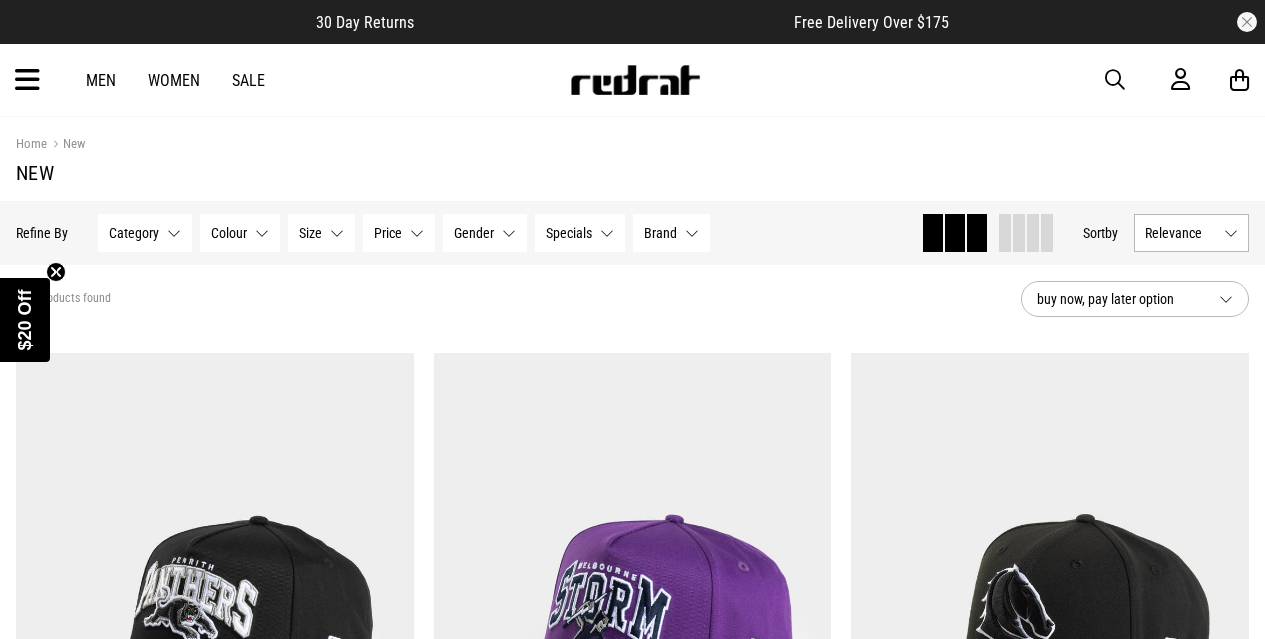 scroll, scrollTop: 0, scrollLeft: 0, axis: both 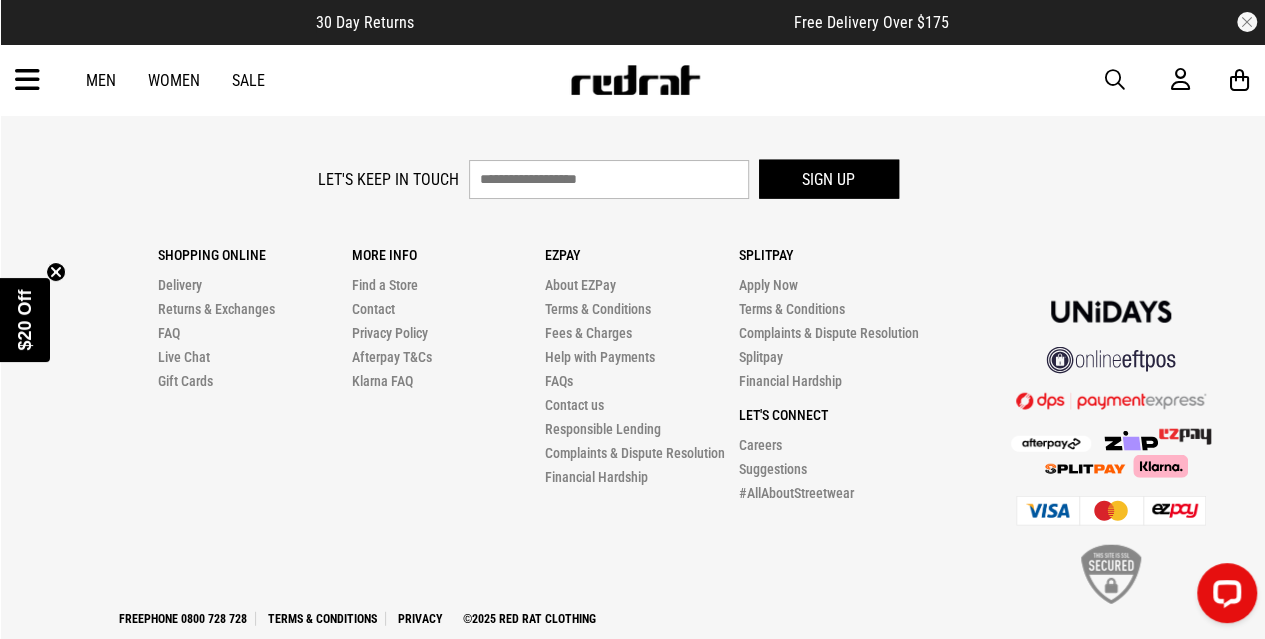 click on "Men" at bounding box center (101, 80) 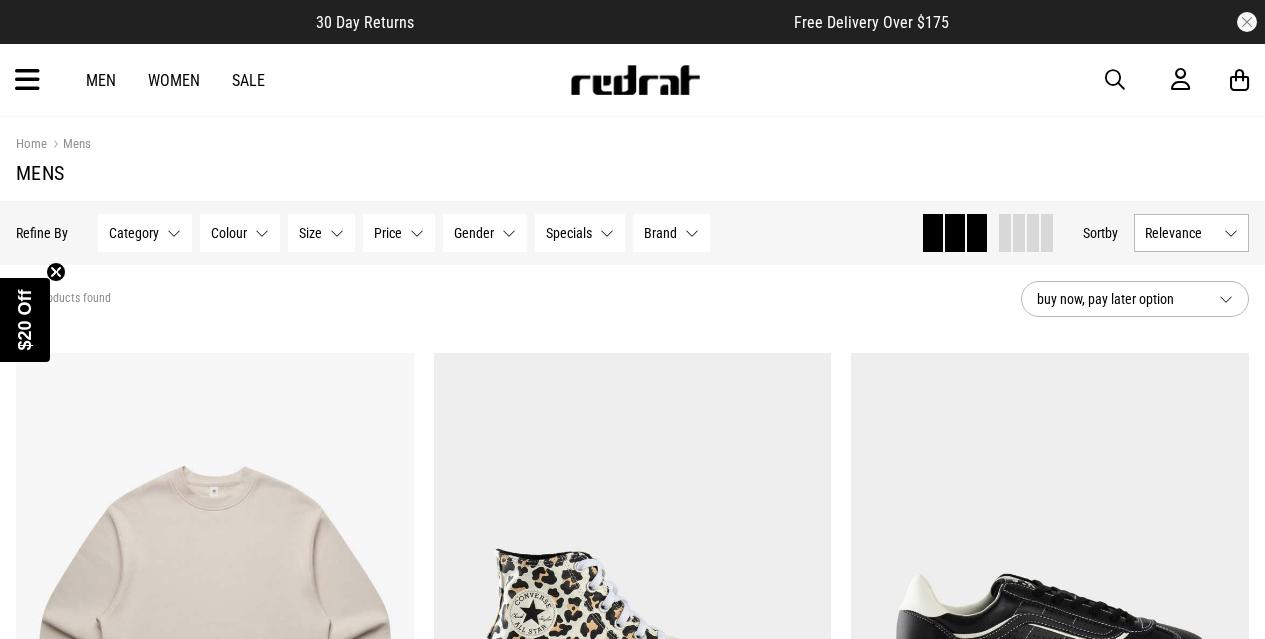 scroll, scrollTop: 0, scrollLeft: 0, axis: both 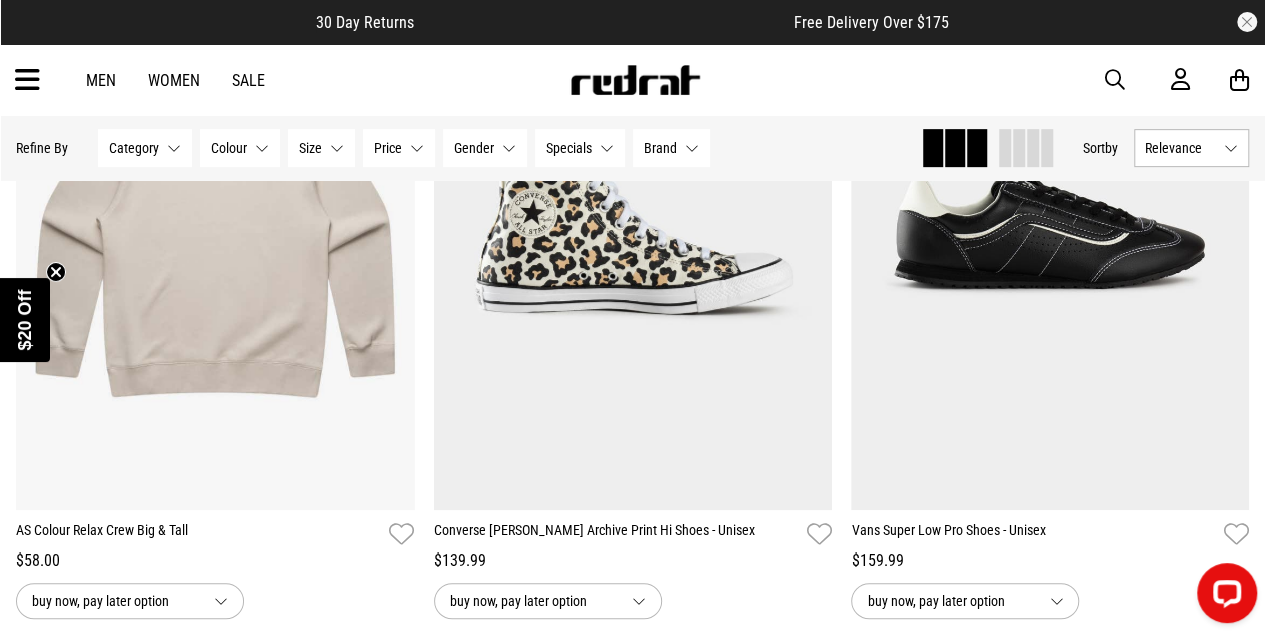 click on "Category  None selected" at bounding box center [145, 148] 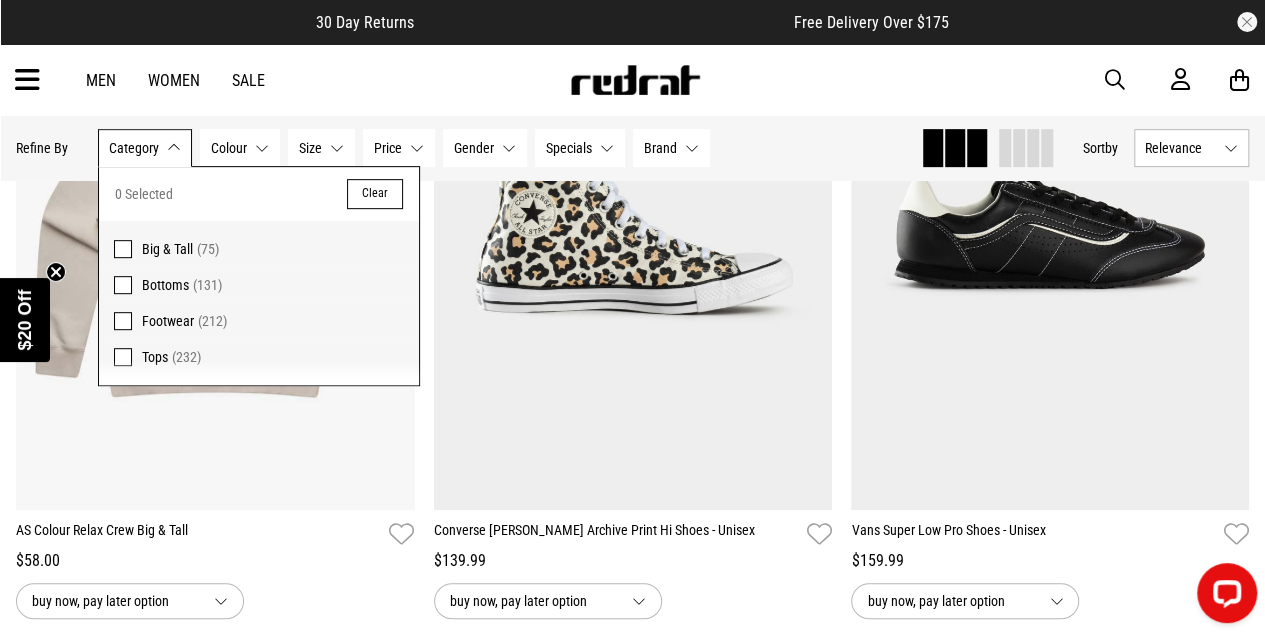 click on "Big & Tall" at bounding box center (167, 249) 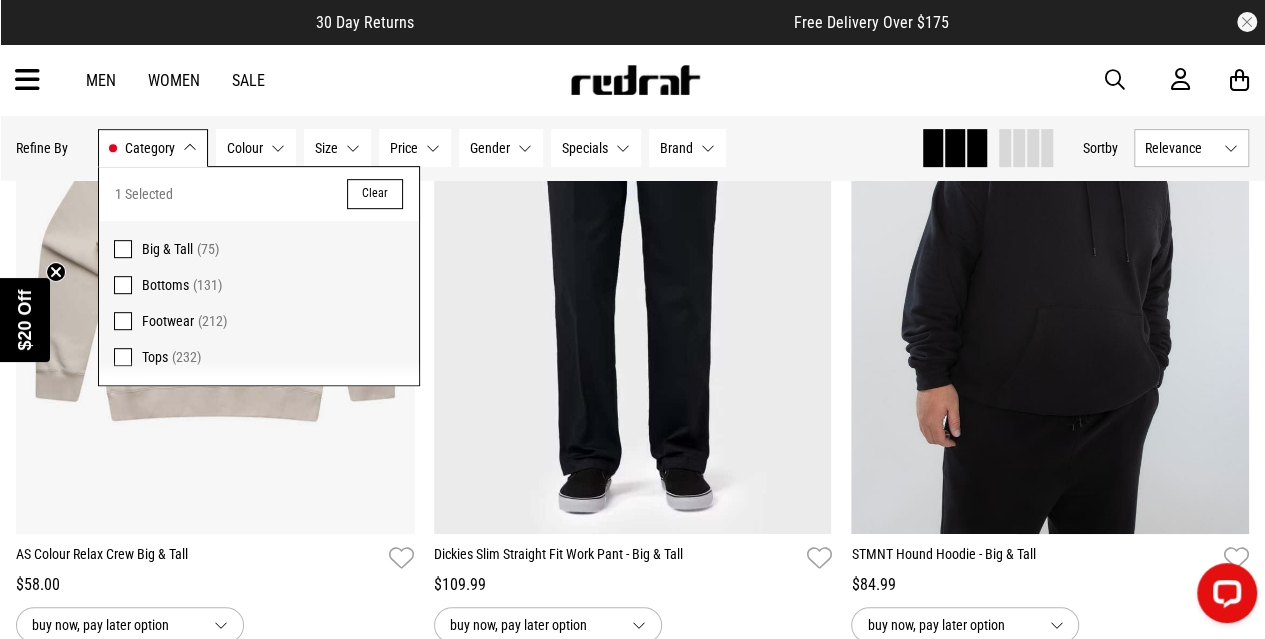 scroll, scrollTop: 423, scrollLeft: 0, axis: vertical 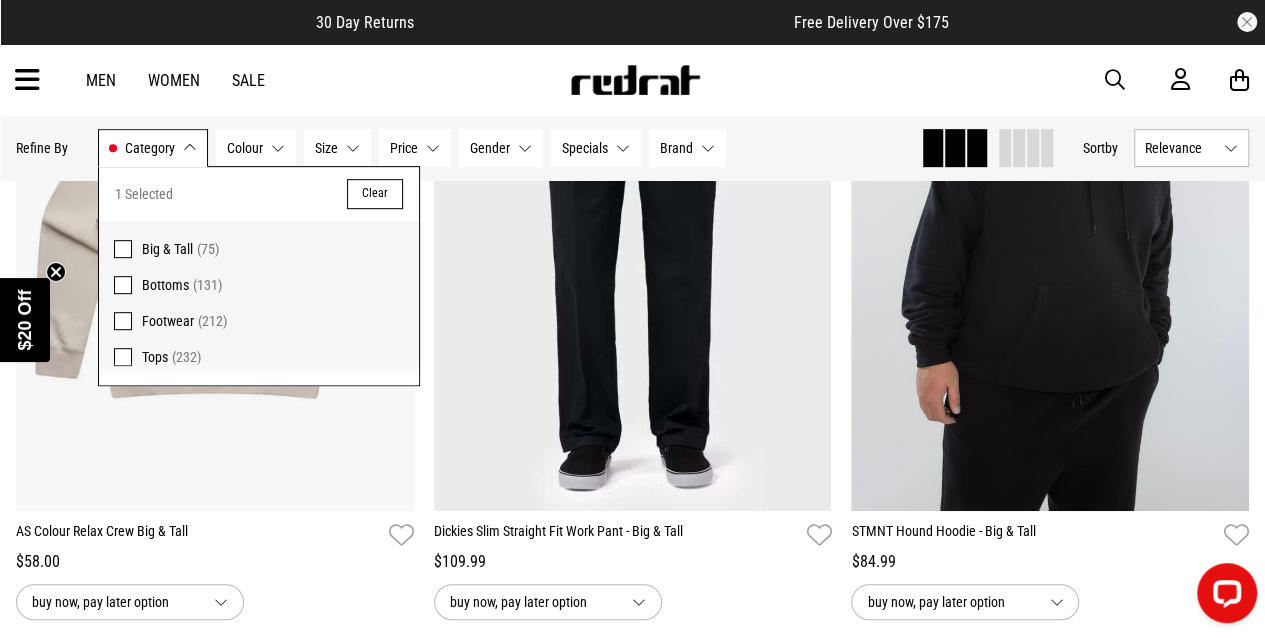 click on "Colour  None selected" at bounding box center [256, 148] 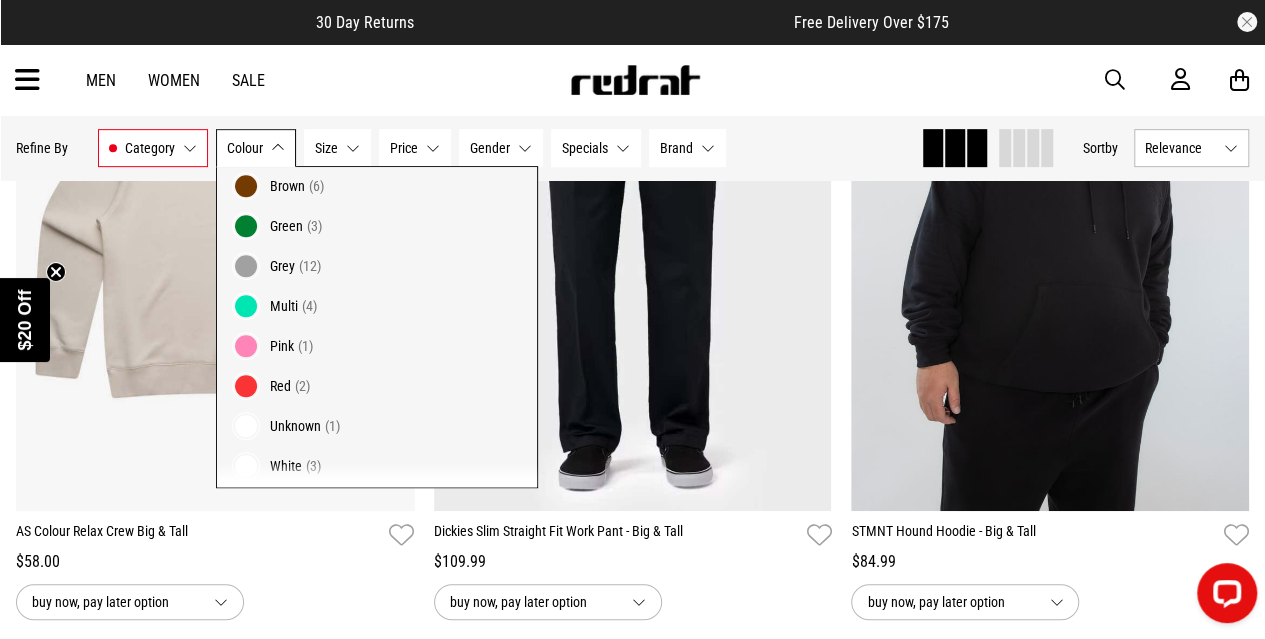 scroll, scrollTop: 186, scrollLeft: 0, axis: vertical 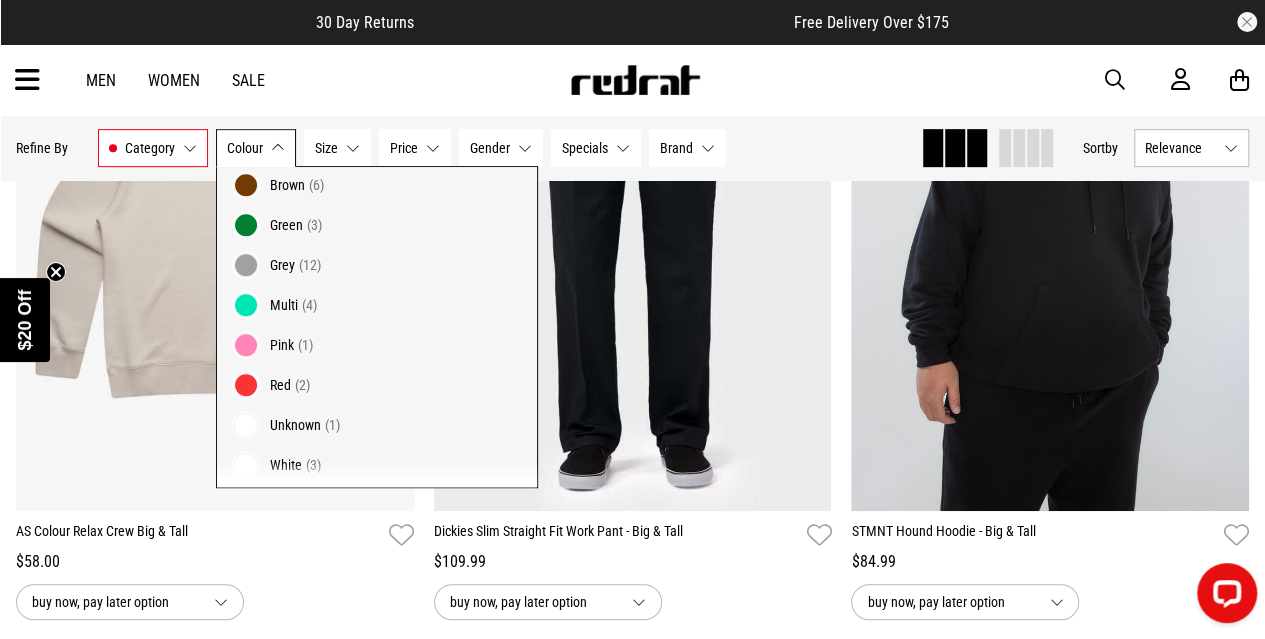 click on "(3)" at bounding box center (313, 465) 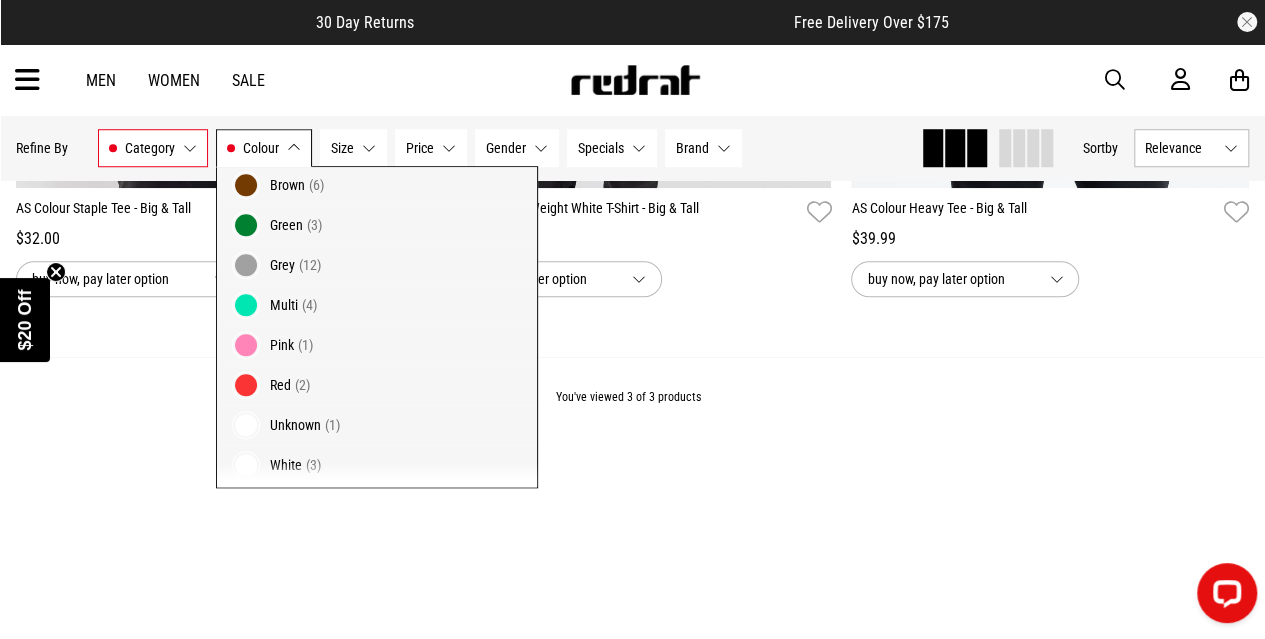 click on "buy now, pay later option" at bounding box center (633, 279) 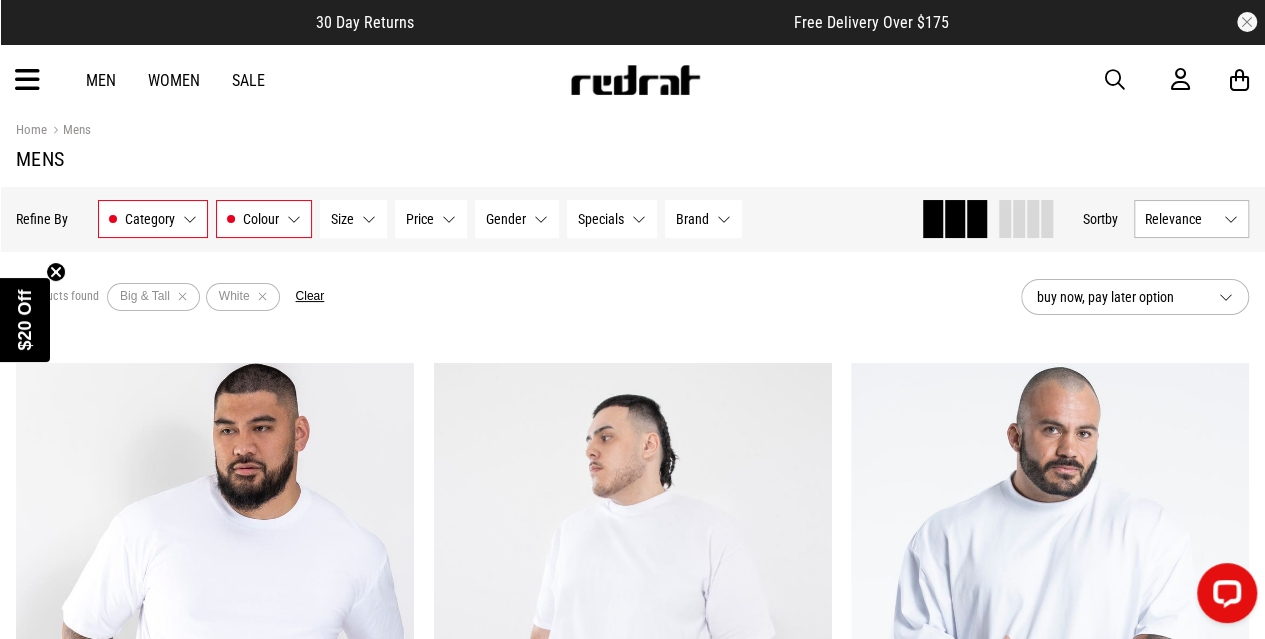 scroll, scrollTop: 0, scrollLeft: 0, axis: both 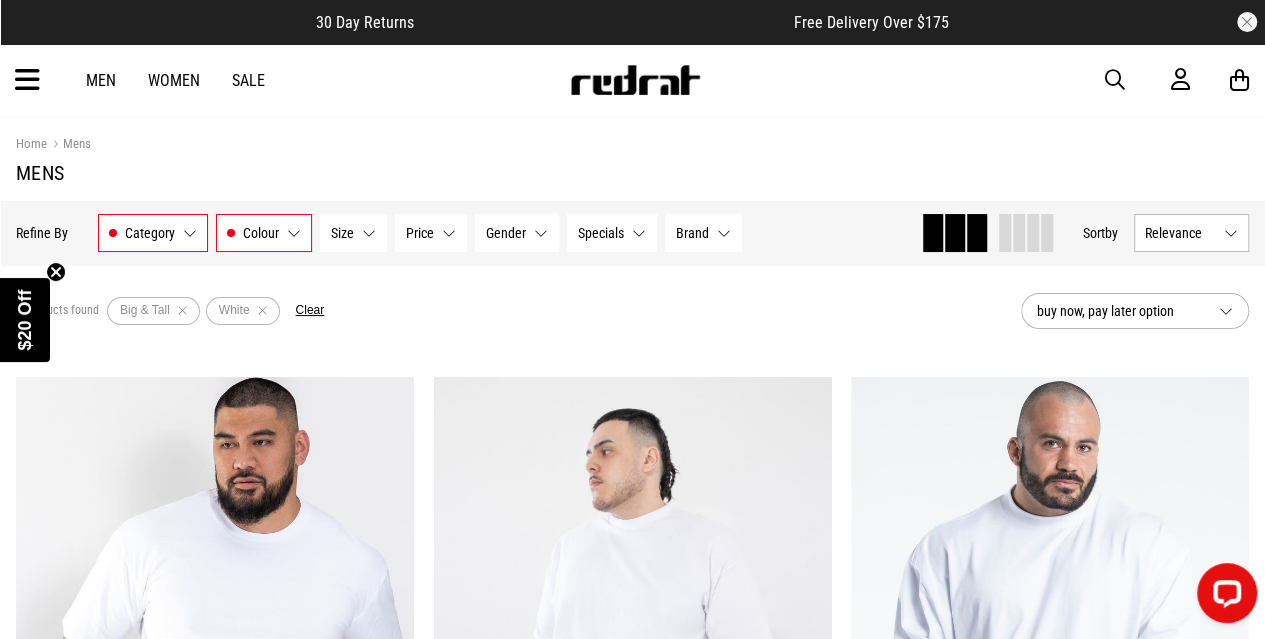 click on "Category" at bounding box center [150, 233] 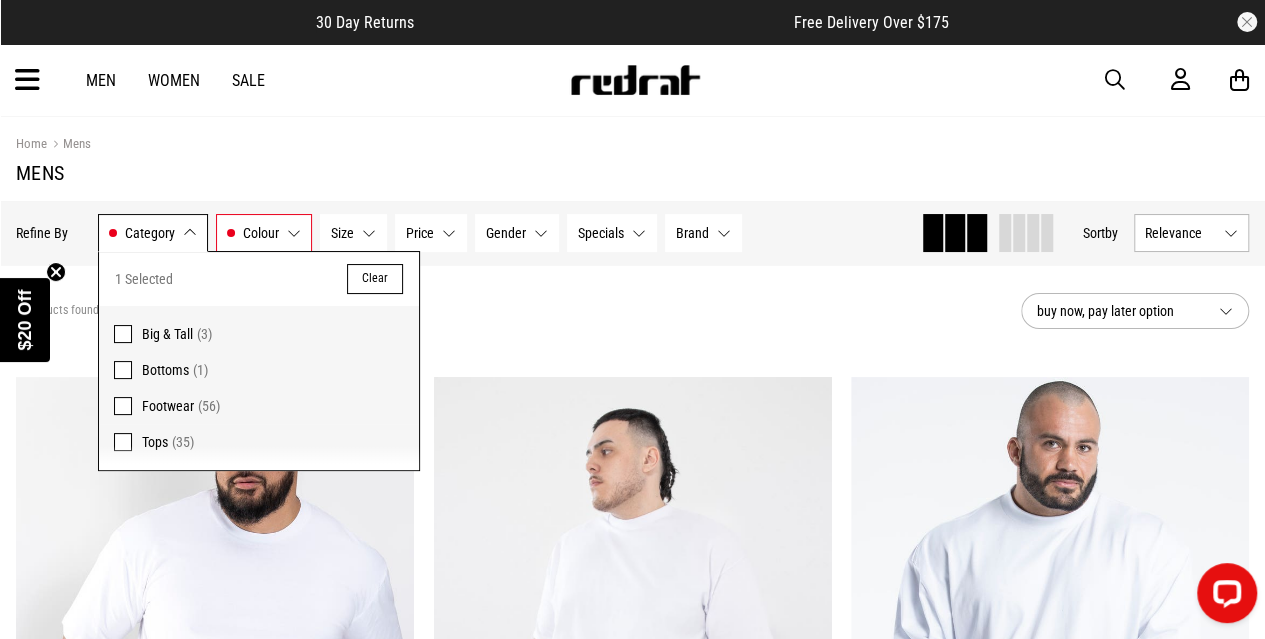 click on "Category  Big & Tall" at bounding box center (153, 233) 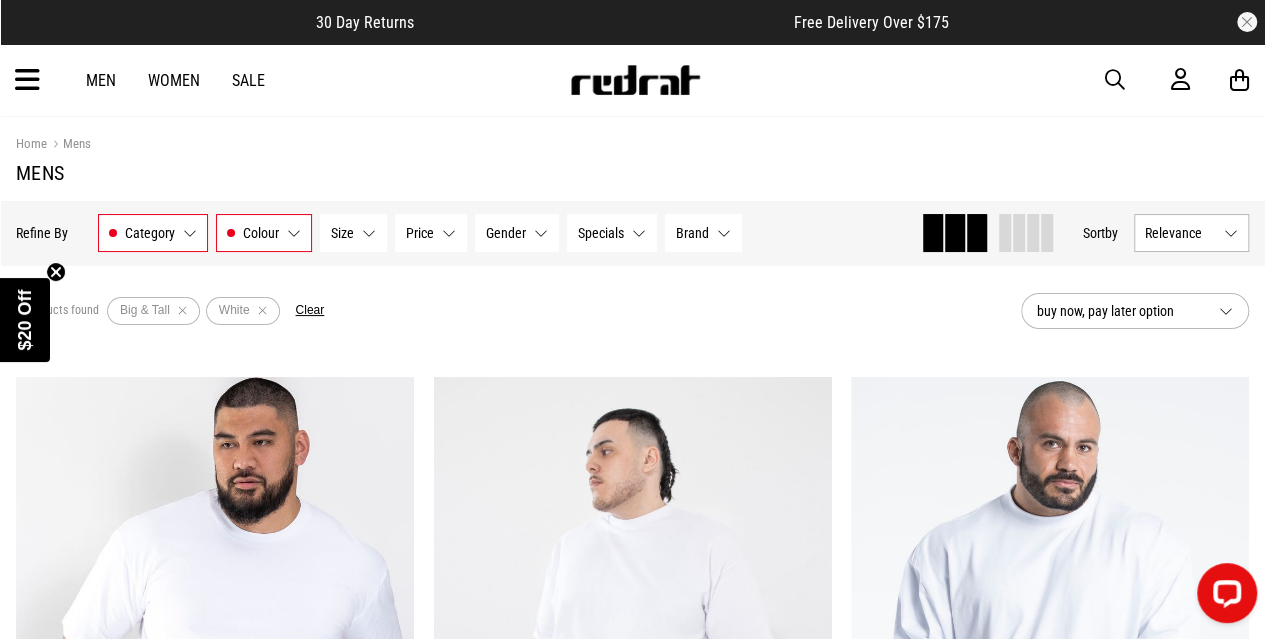 click on "Category  Big & Tall" at bounding box center [153, 233] 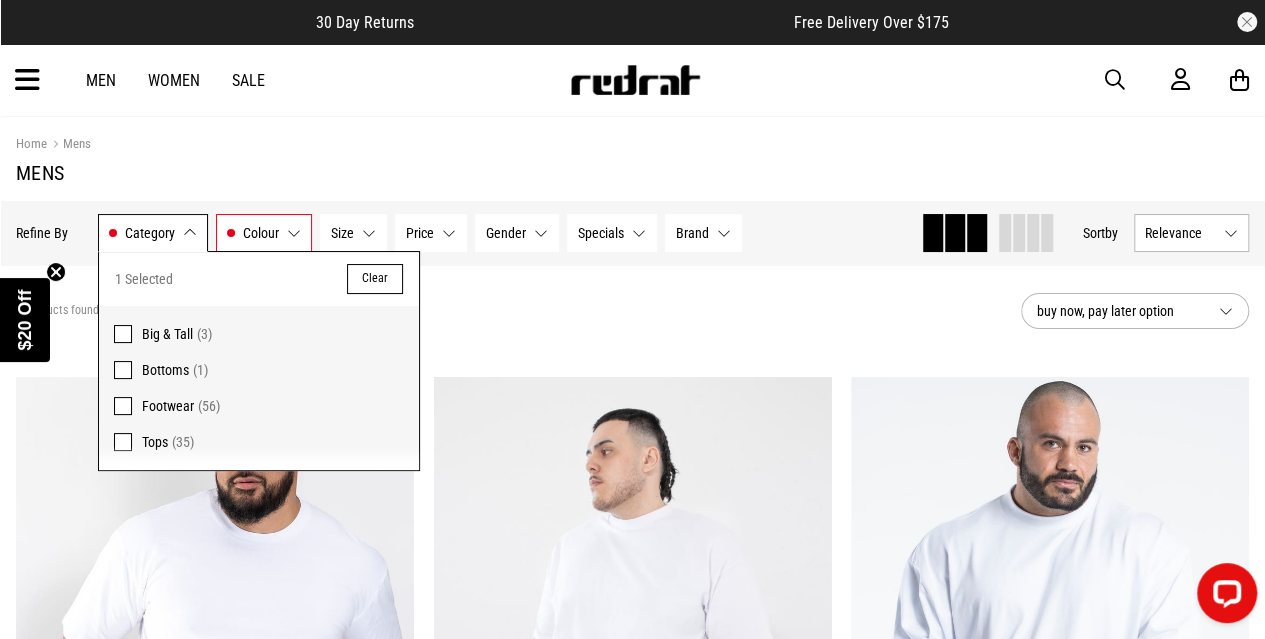 click at bounding box center (123, 442) 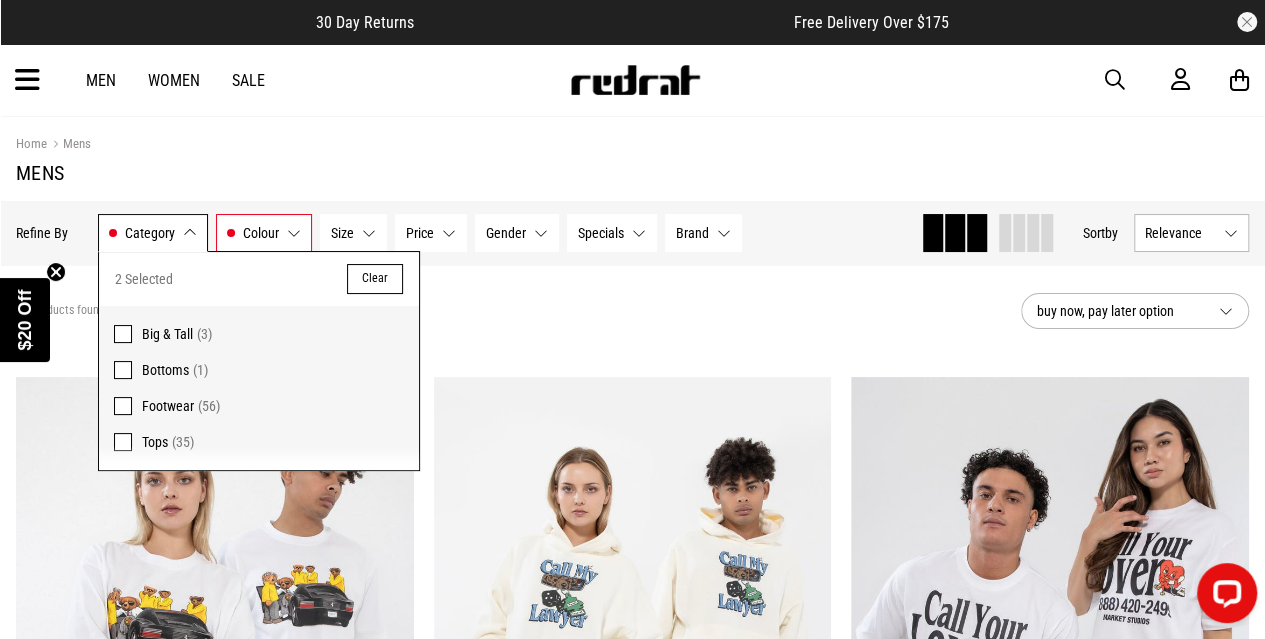 click at bounding box center [123, 334] 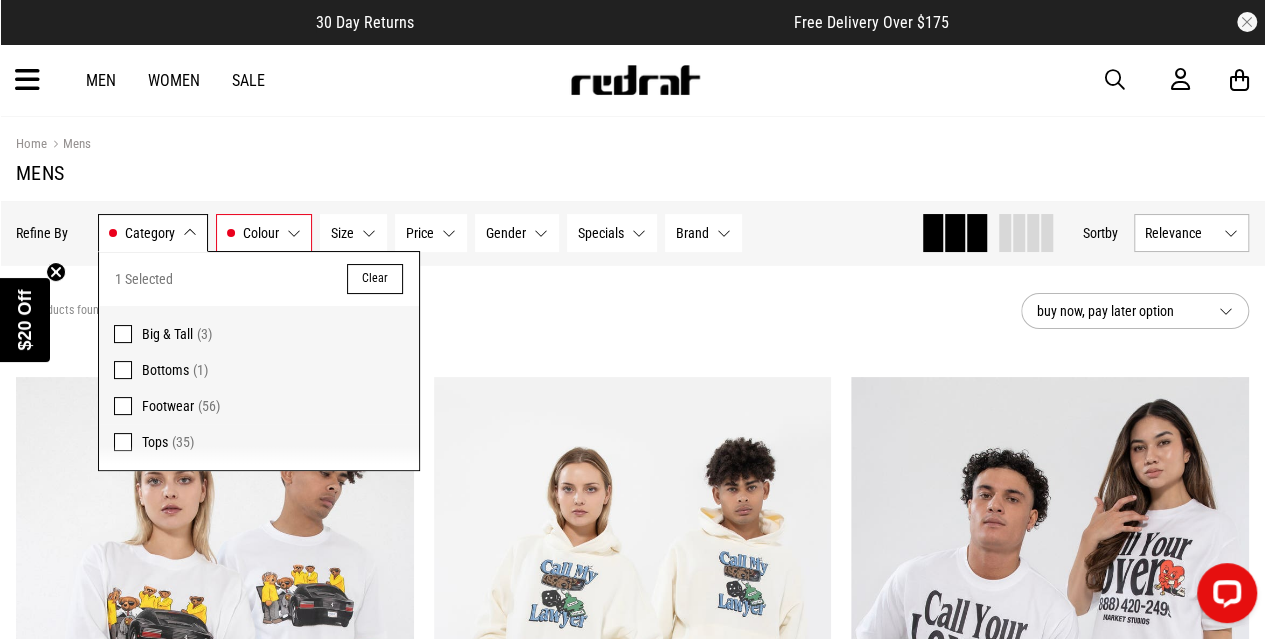 click on "35 products found   Active Filters Tops White Clear" at bounding box center [510, 311] 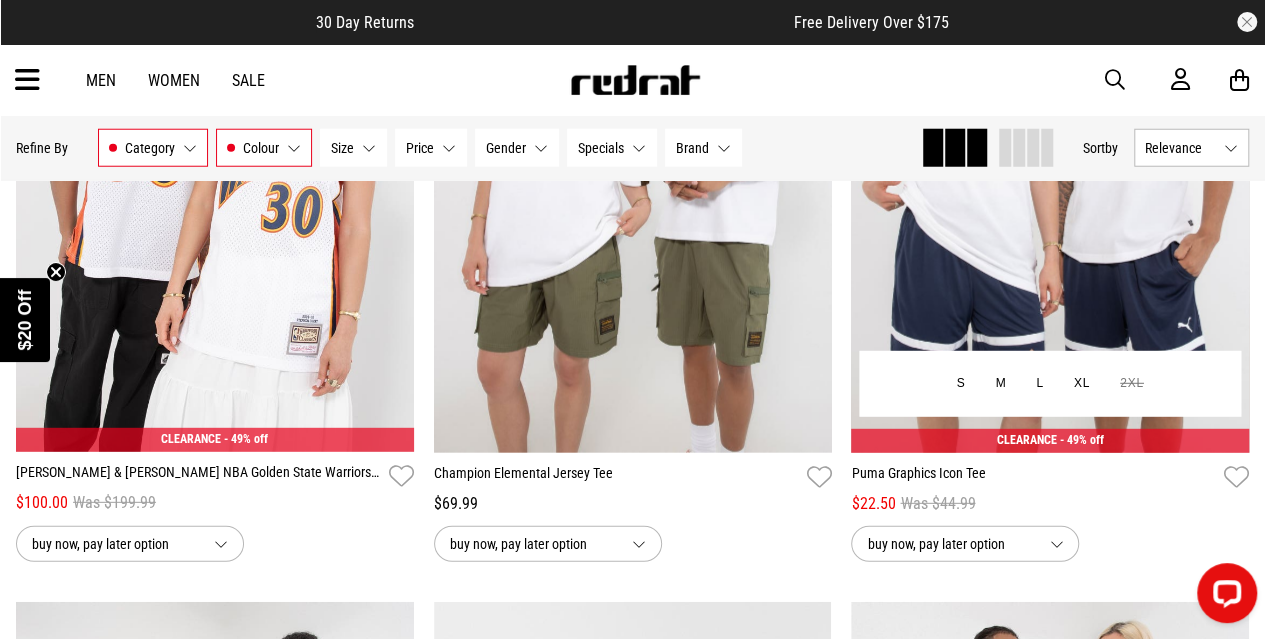 scroll, scrollTop: 2700, scrollLeft: 0, axis: vertical 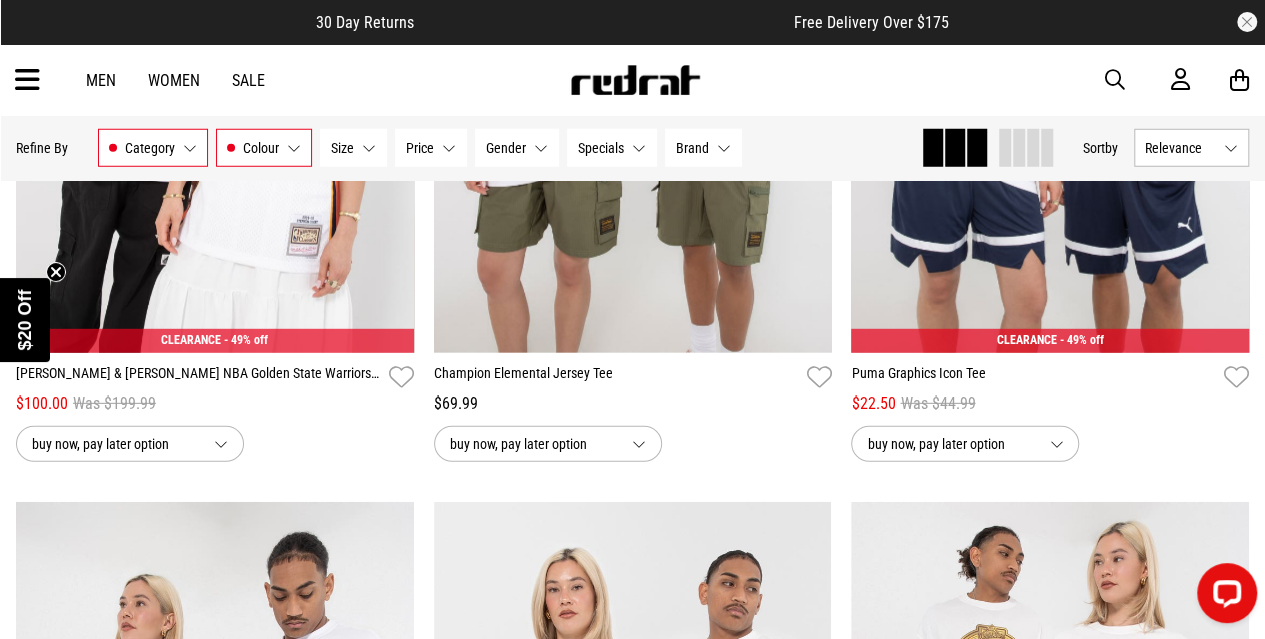 click on "Category  Tops" at bounding box center [153, 148] 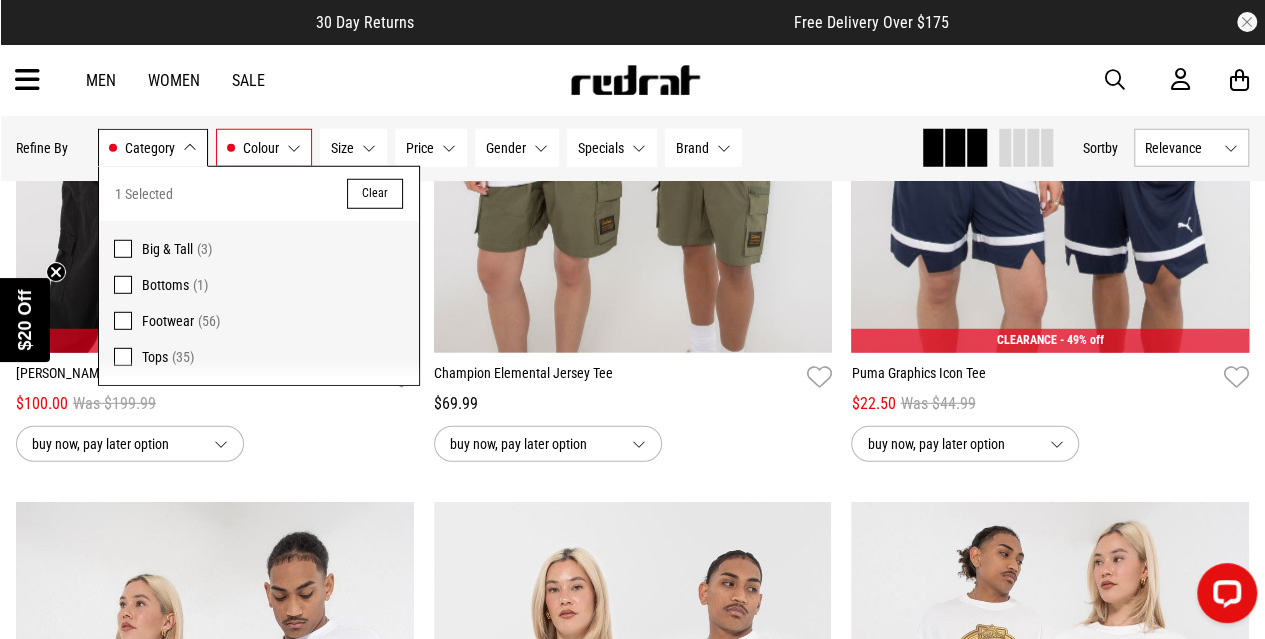 click on "Bottoms" at bounding box center (165, 285) 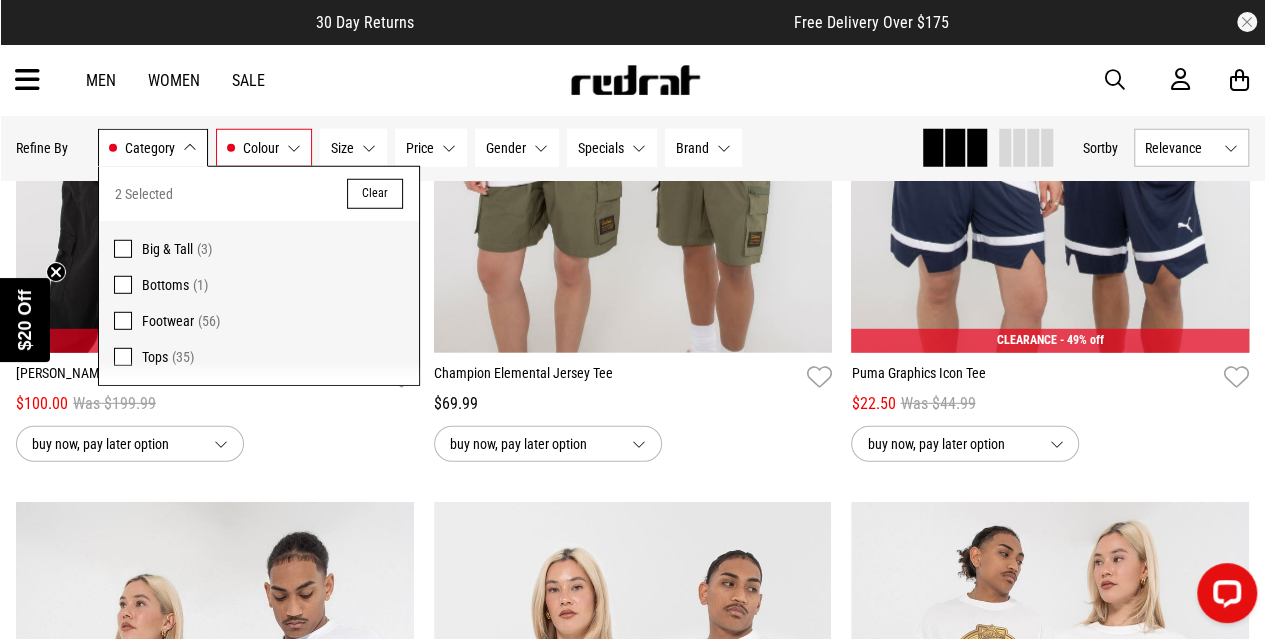 click at bounding box center [123, 357] 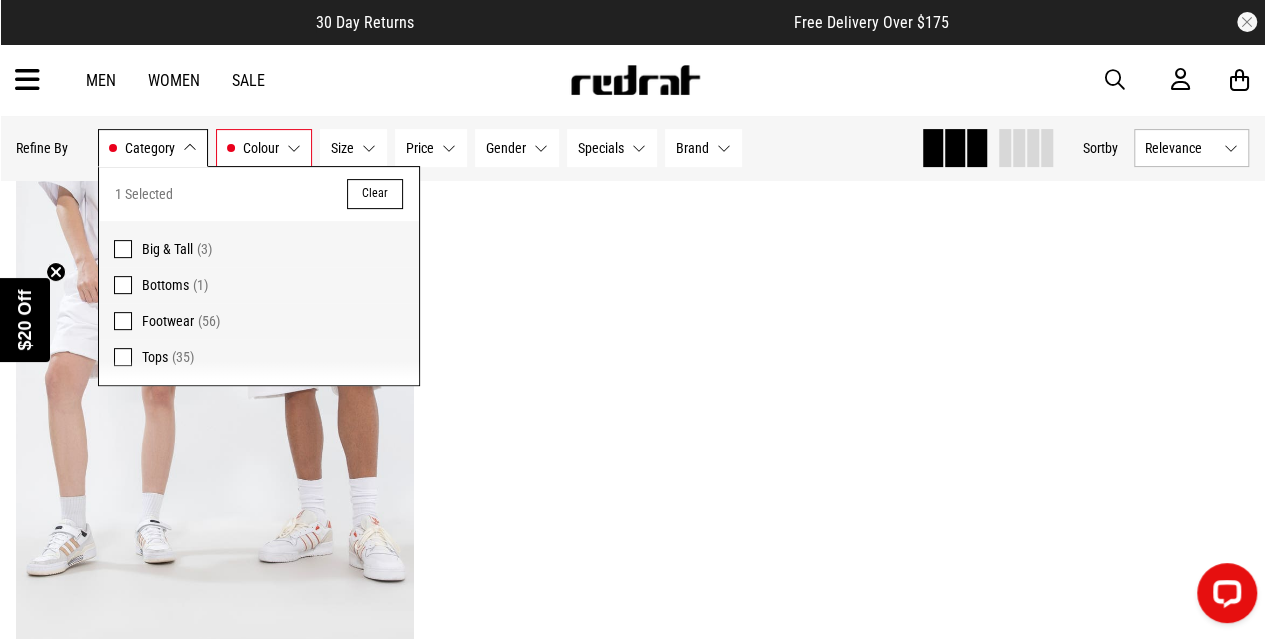 scroll, scrollTop: 44, scrollLeft: 0, axis: vertical 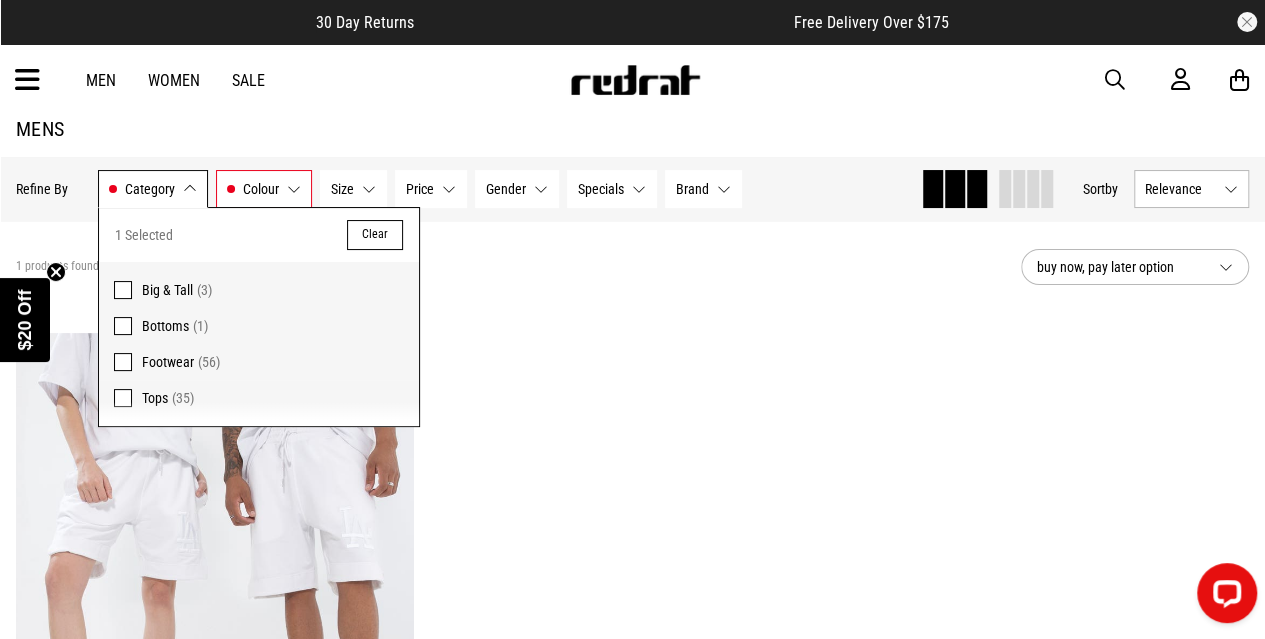 click on "1 products found   Active Filters Bottoms White Clear" at bounding box center [510, 267] 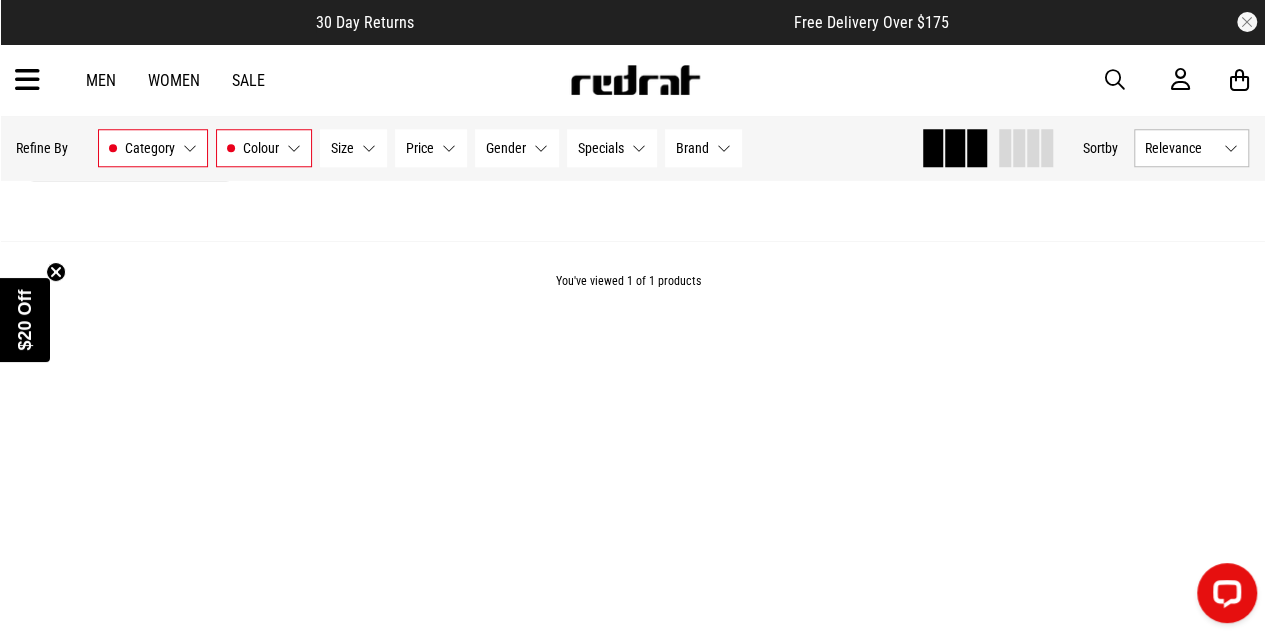 scroll, scrollTop: 562, scrollLeft: 0, axis: vertical 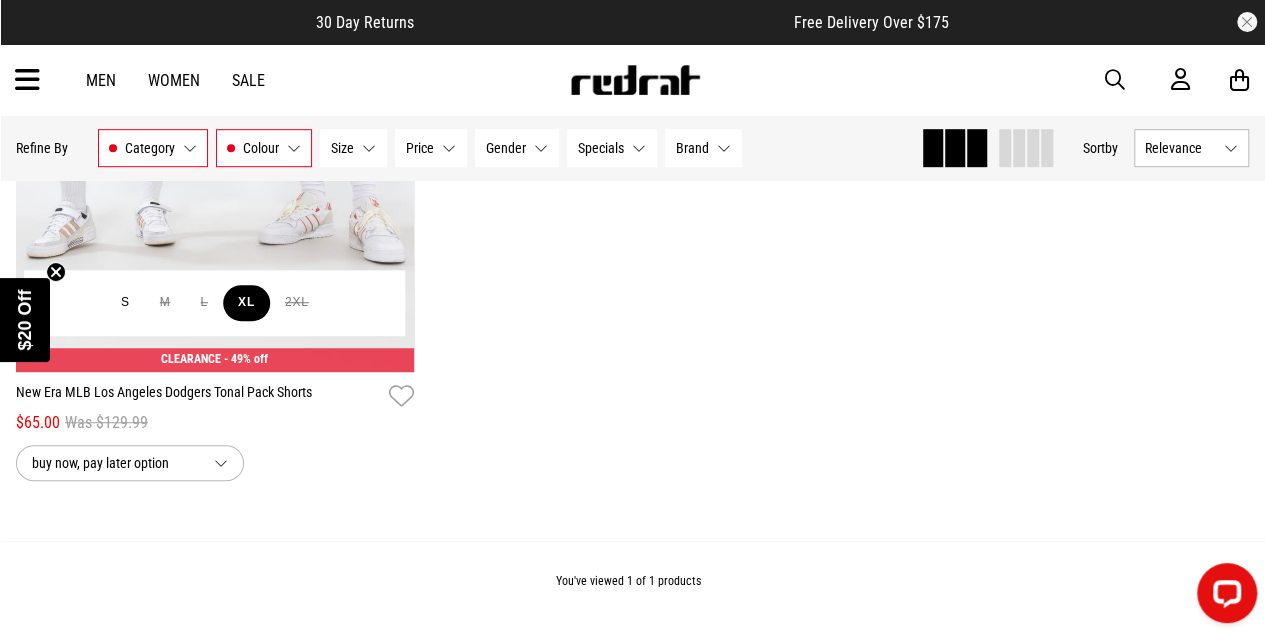click on "XL" at bounding box center (246, 303) 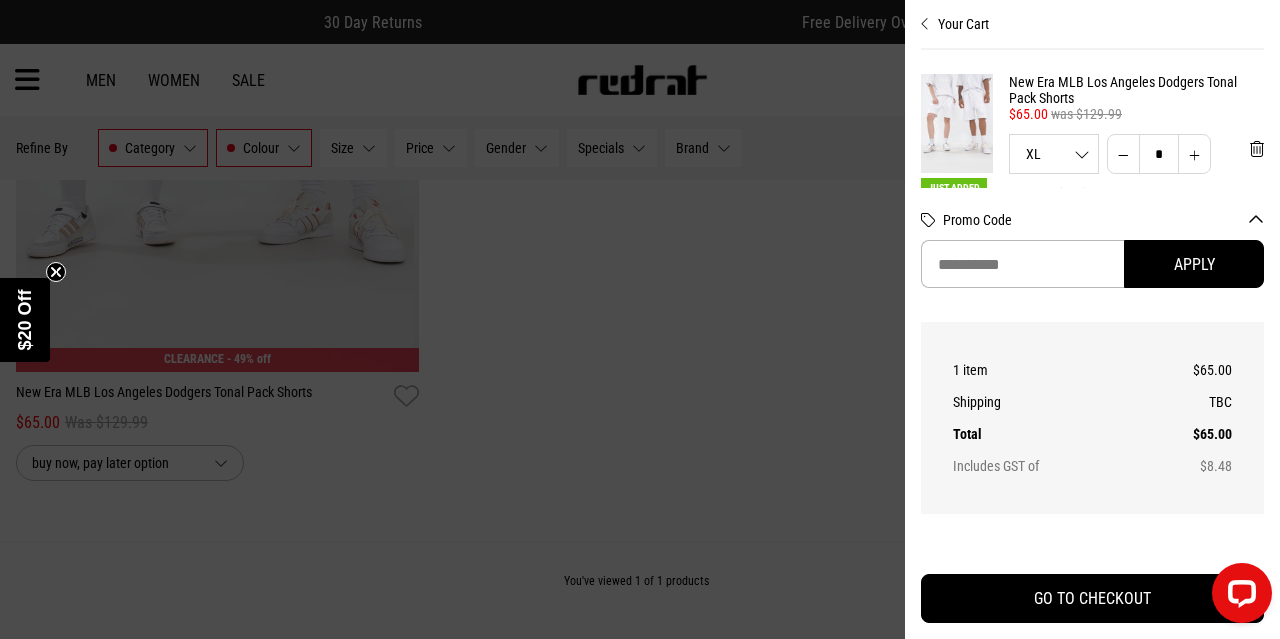 click at bounding box center (640, 319) 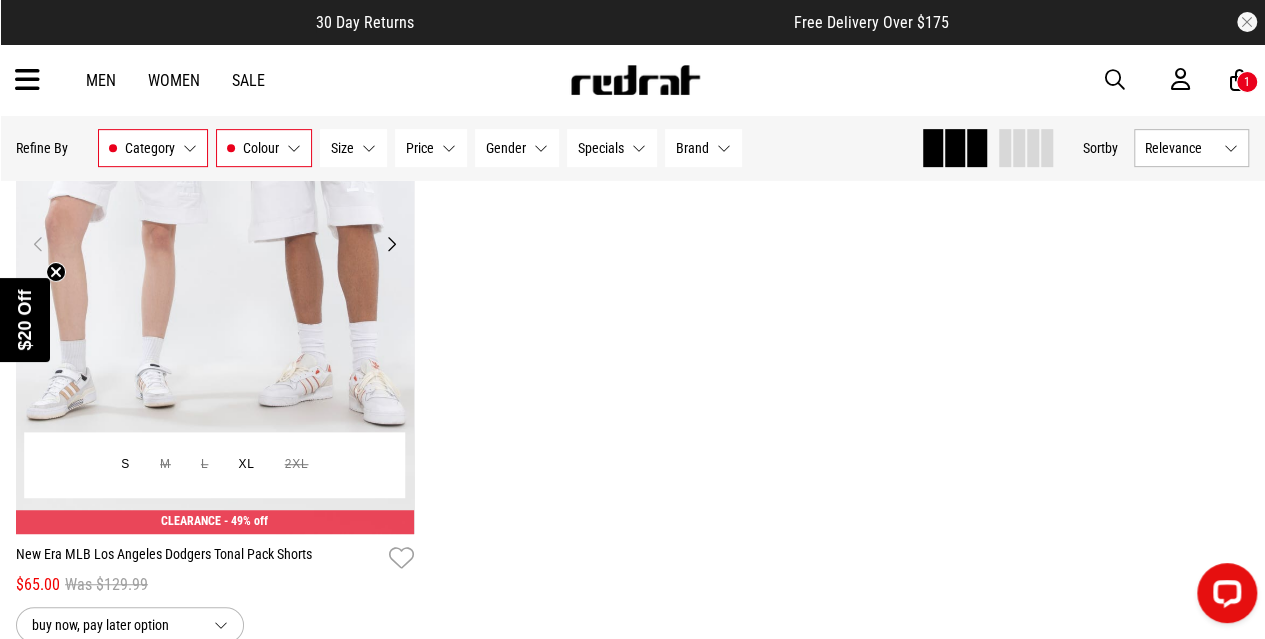 scroll, scrollTop: 162, scrollLeft: 0, axis: vertical 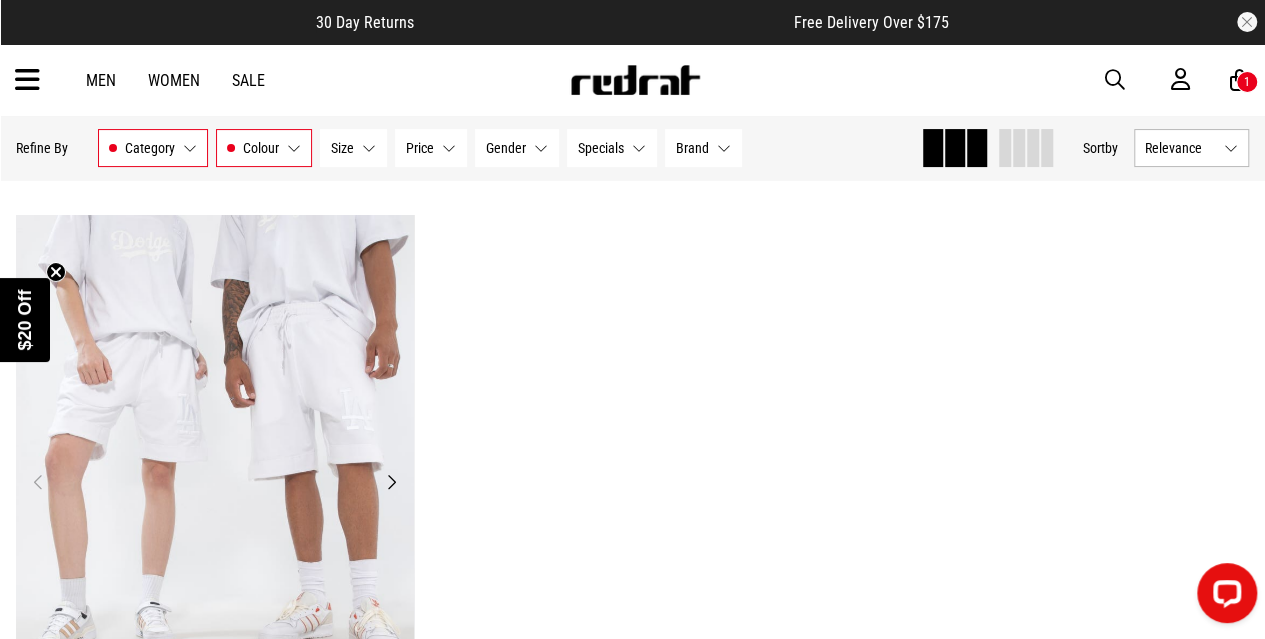 click at bounding box center [215, 493] 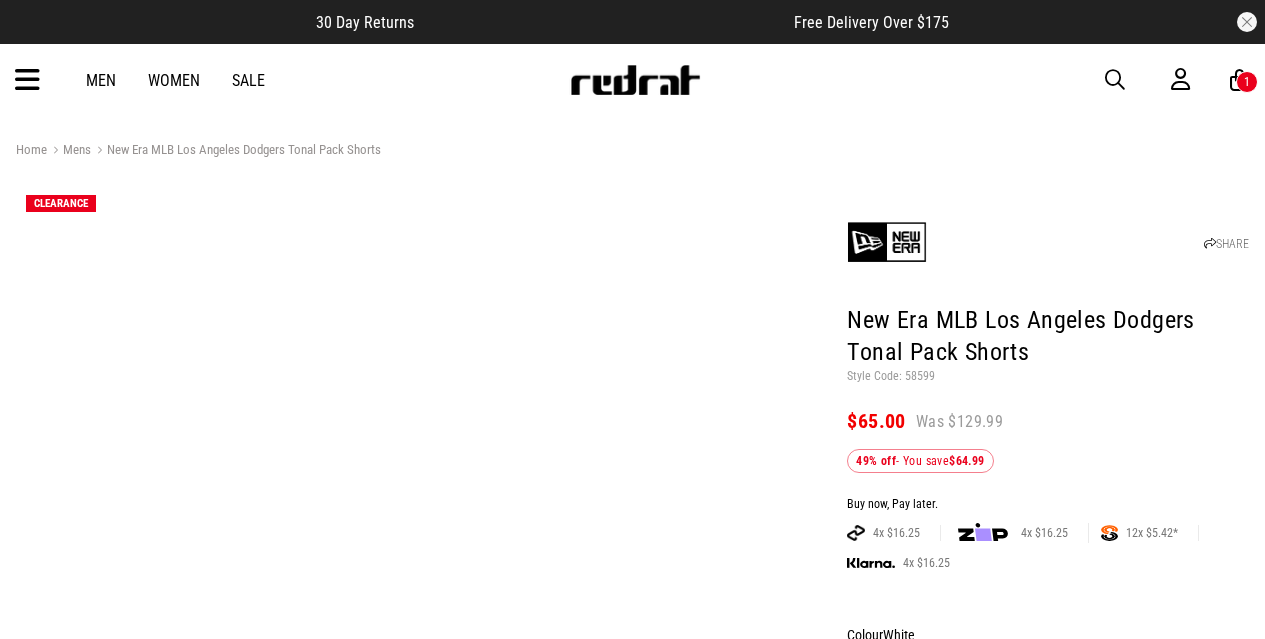 scroll, scrollTop: 0, scrollLeft: 0, axis: both 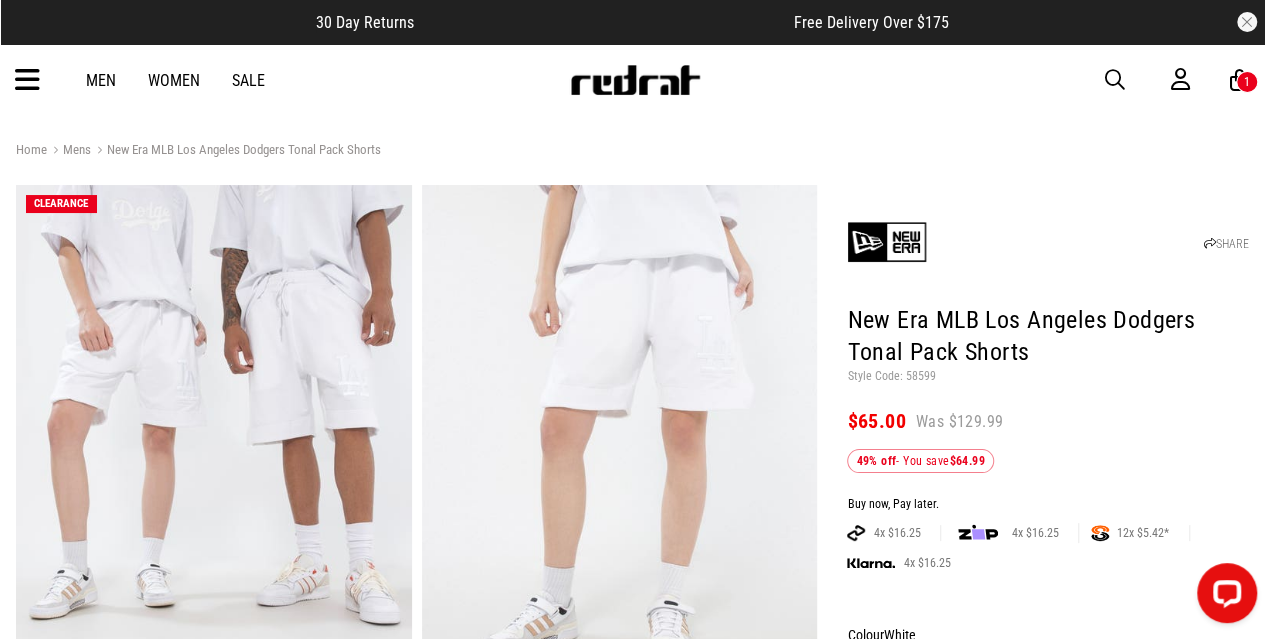 click on "1" at bounding box center [1247, 82] 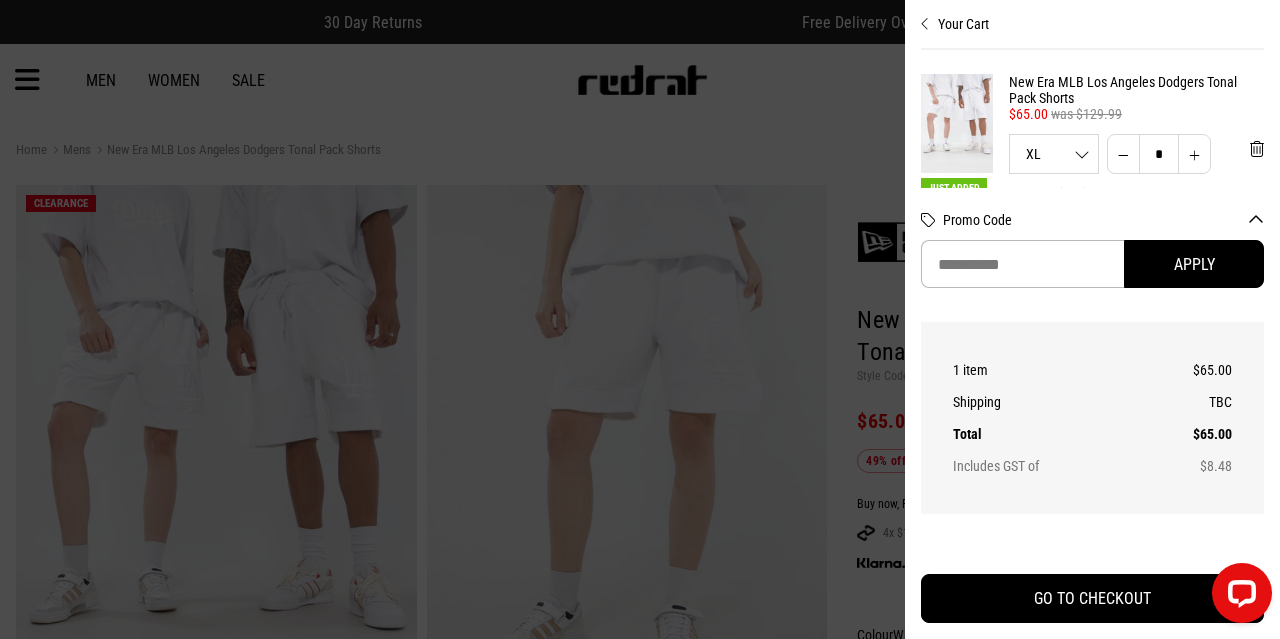 click at bounding box center [640, 319] 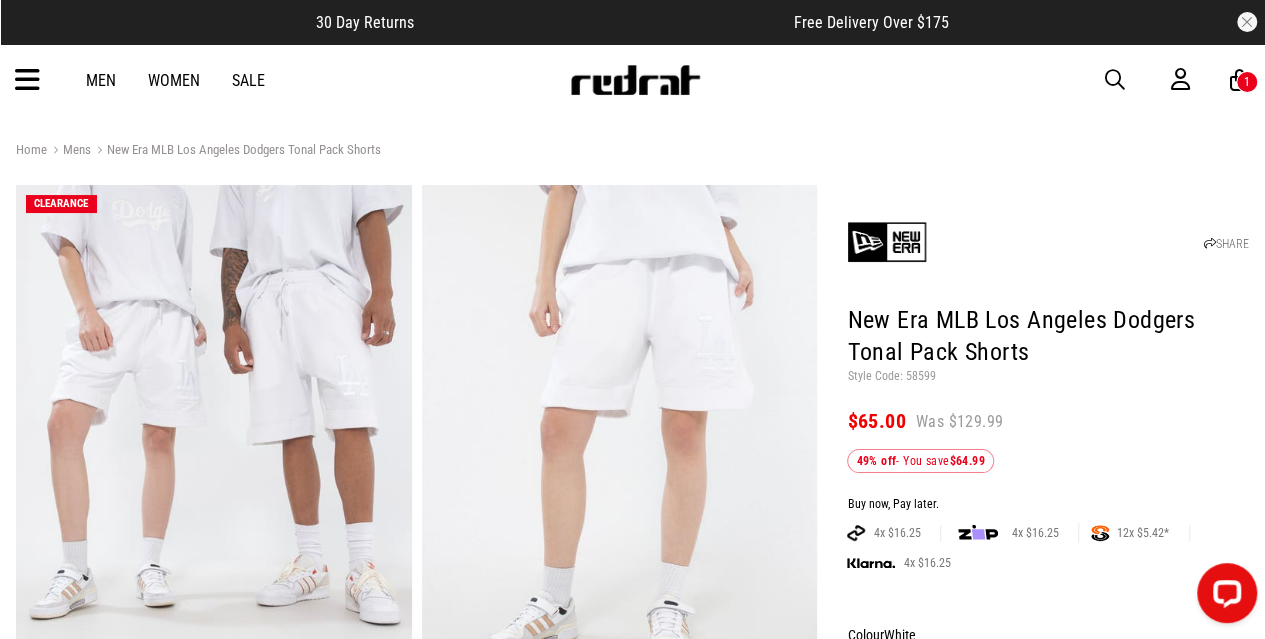 click on "Women" at bounding box center (174, 80) 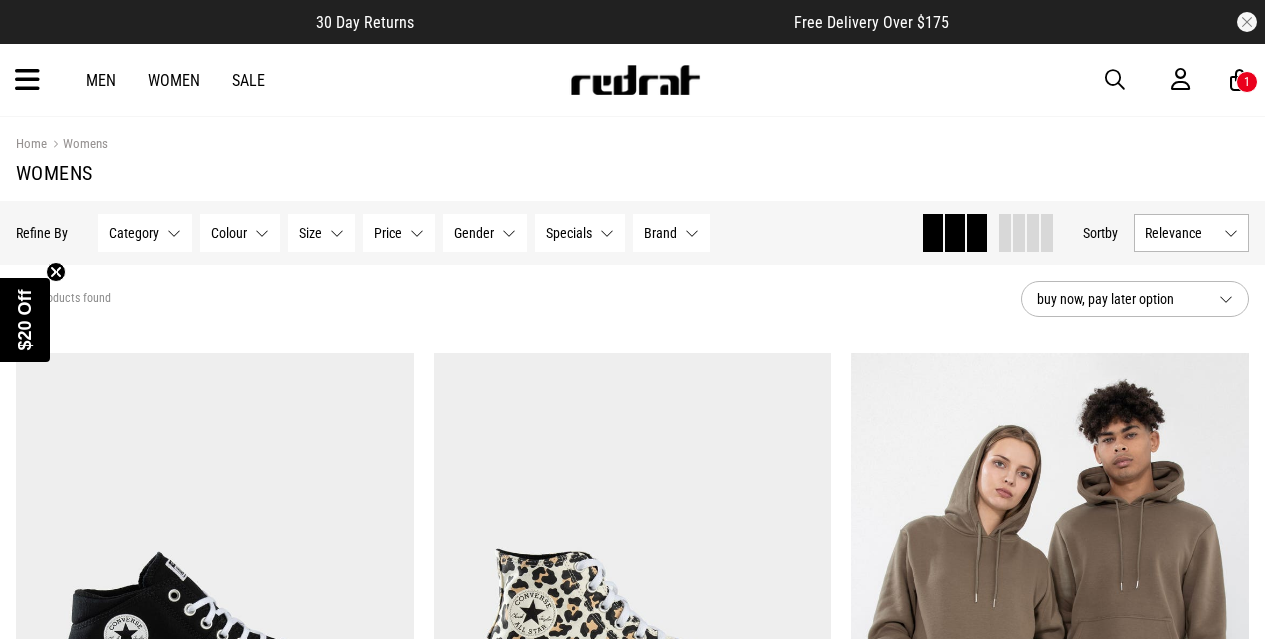 scroll, scrollTop: 0, scrollLeft: 0, axis: both 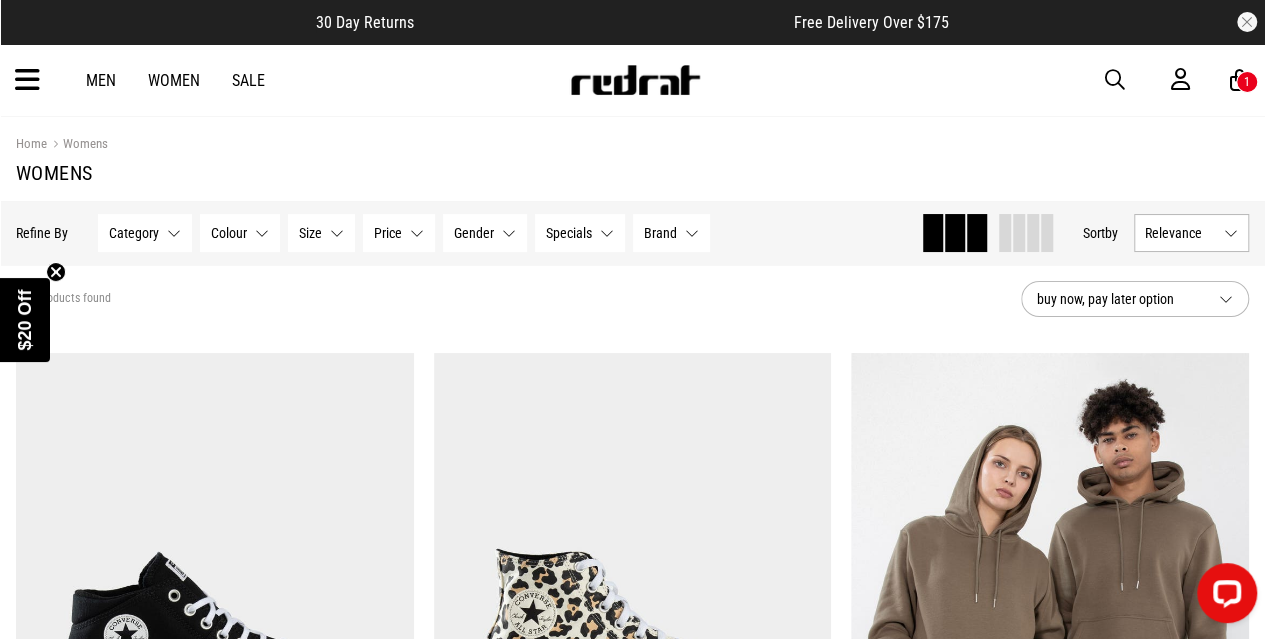click on "Colour" at bounding box center (229, 233) 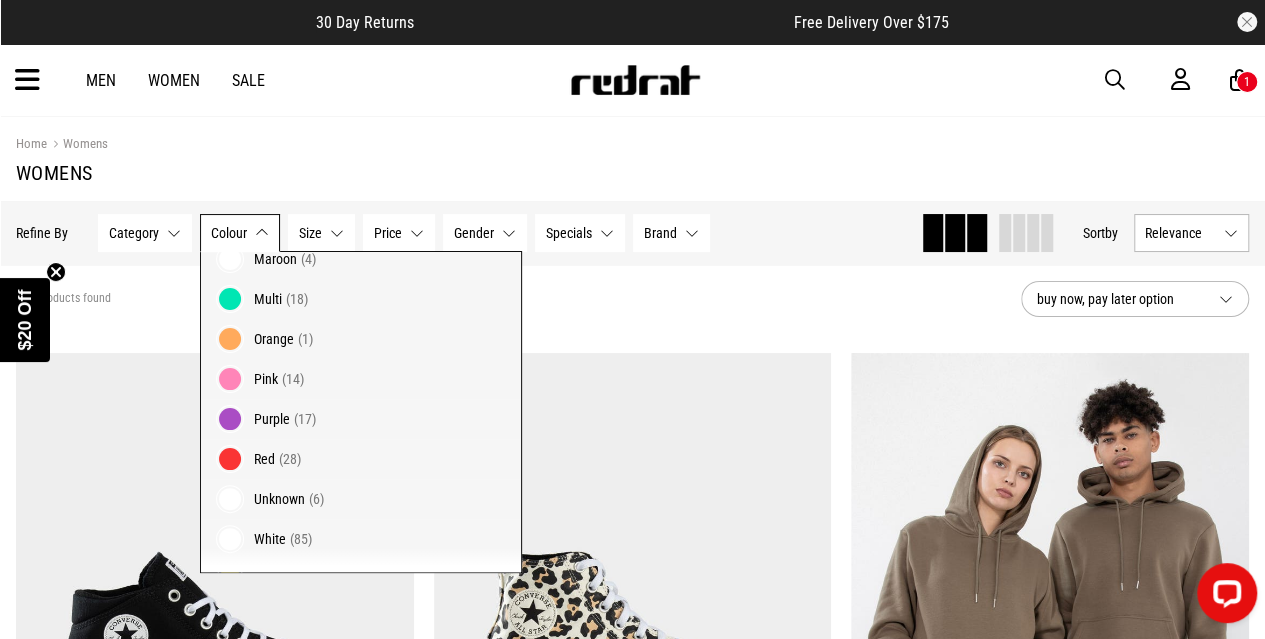 scroll, scrollTop: 382, scrollLeft: 0, axis: vertical 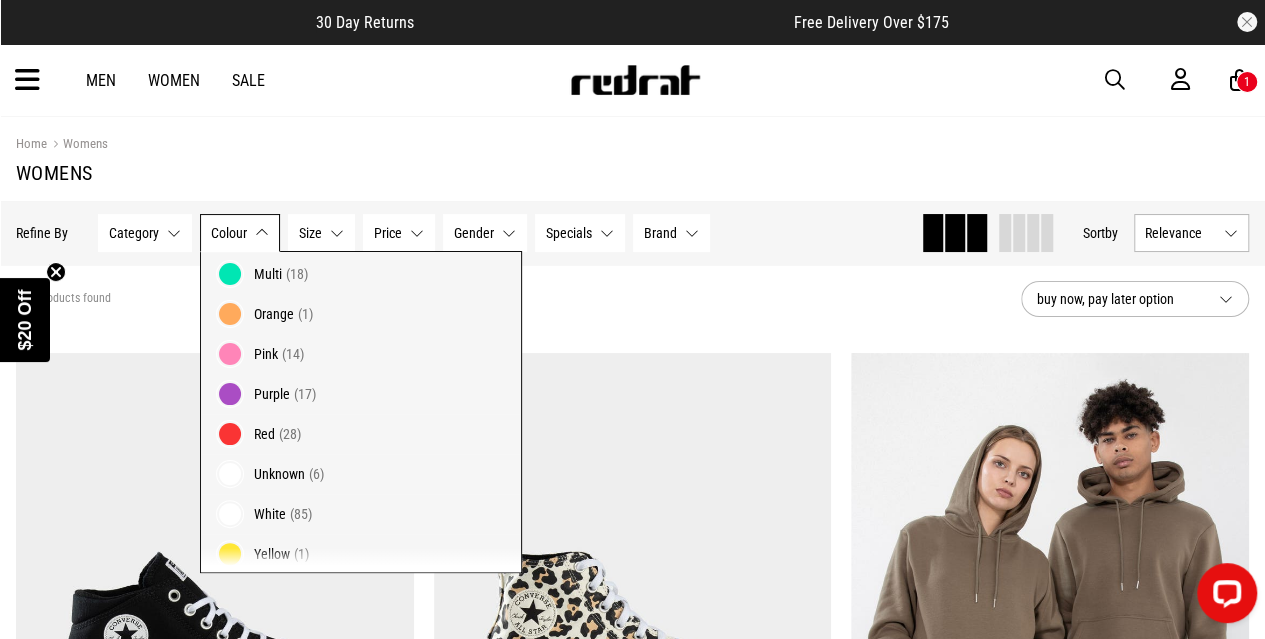 click at bounding box center [230, 514] 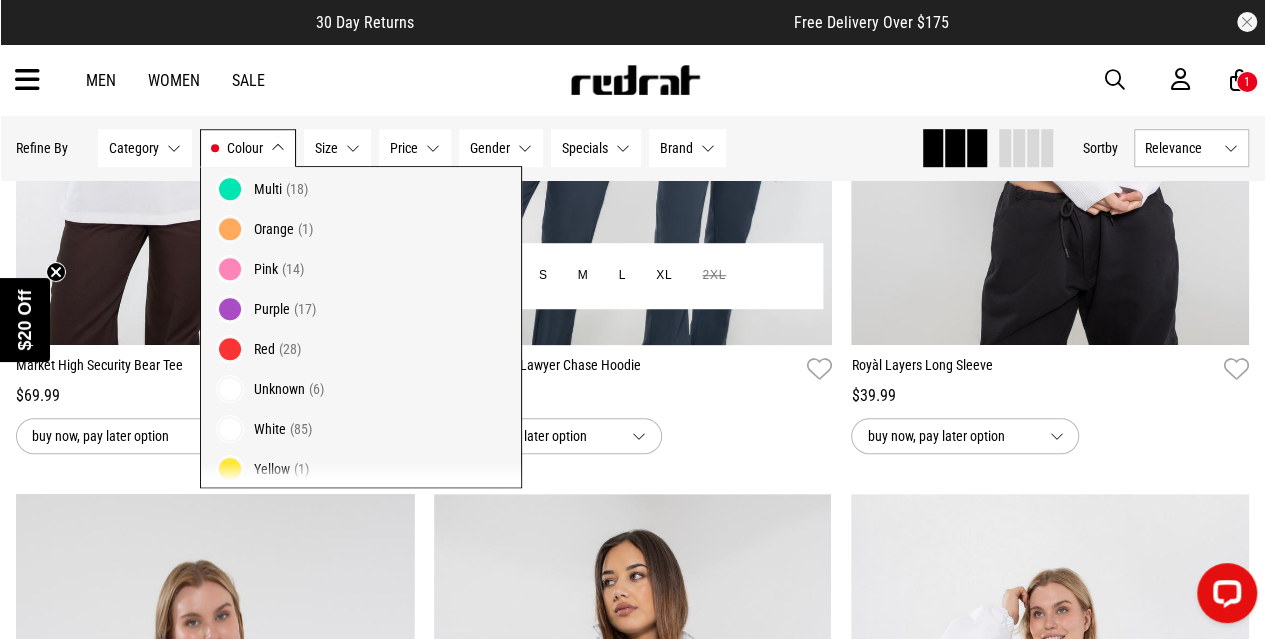 click on "**********" at bounding box center (633, 431) 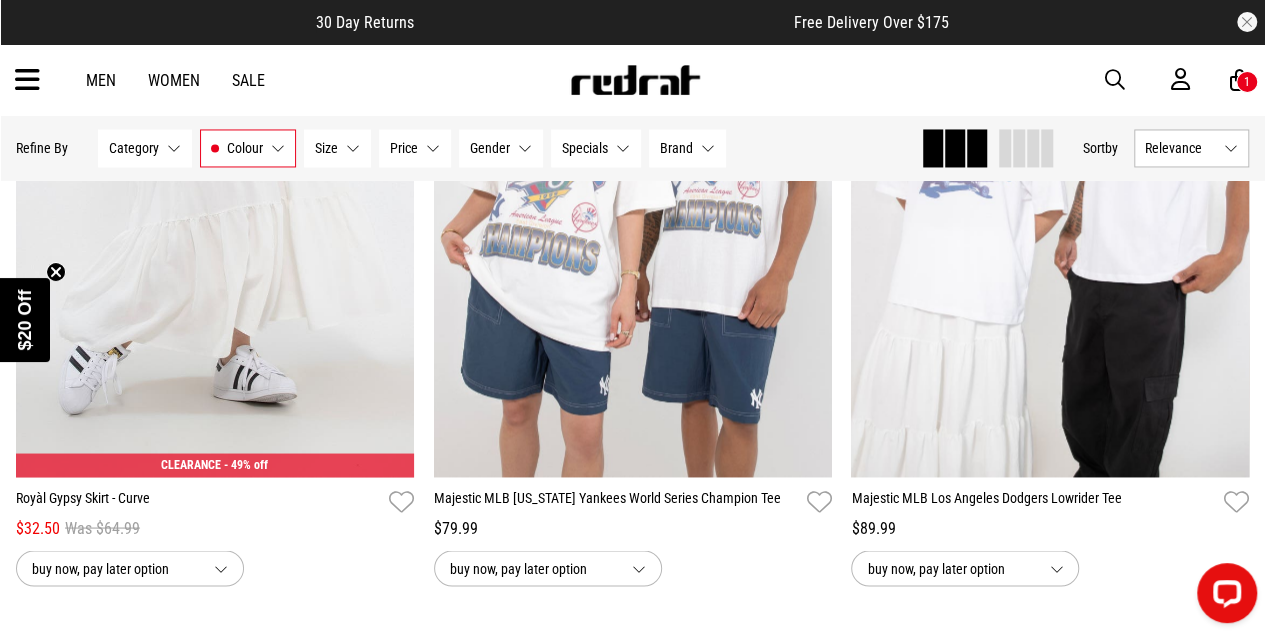 scroll, scrollTop: 5818, scrollLeft: 0, axis: vertical 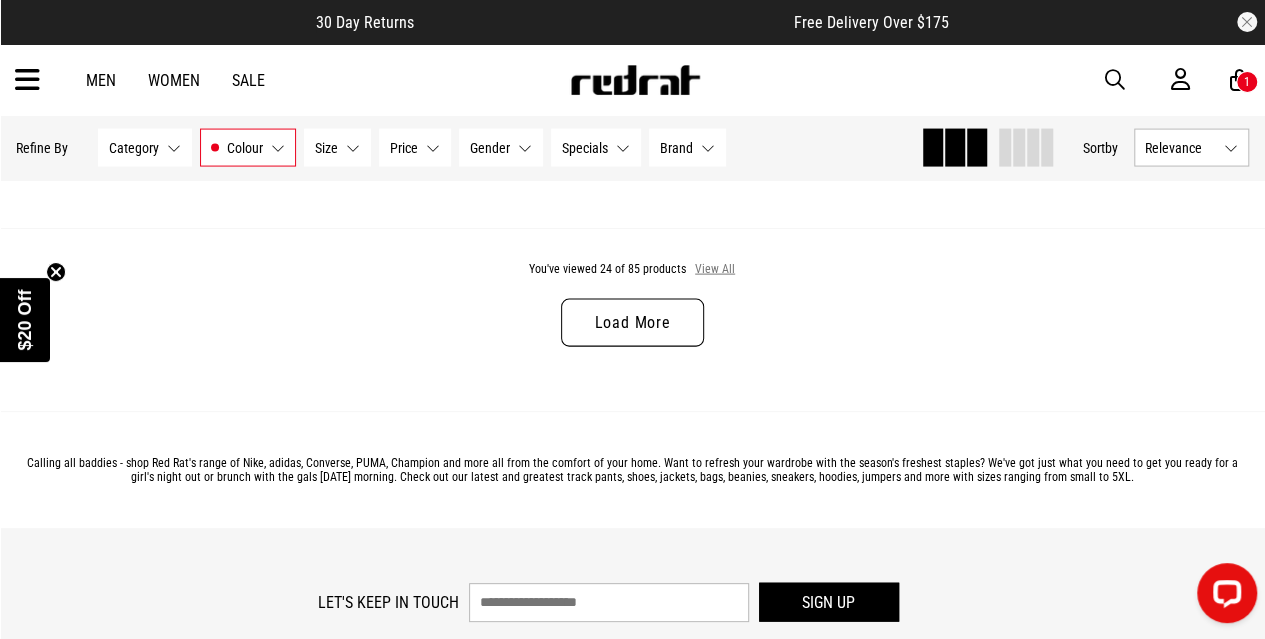 click on "View All" at bounding box center [715, 270] 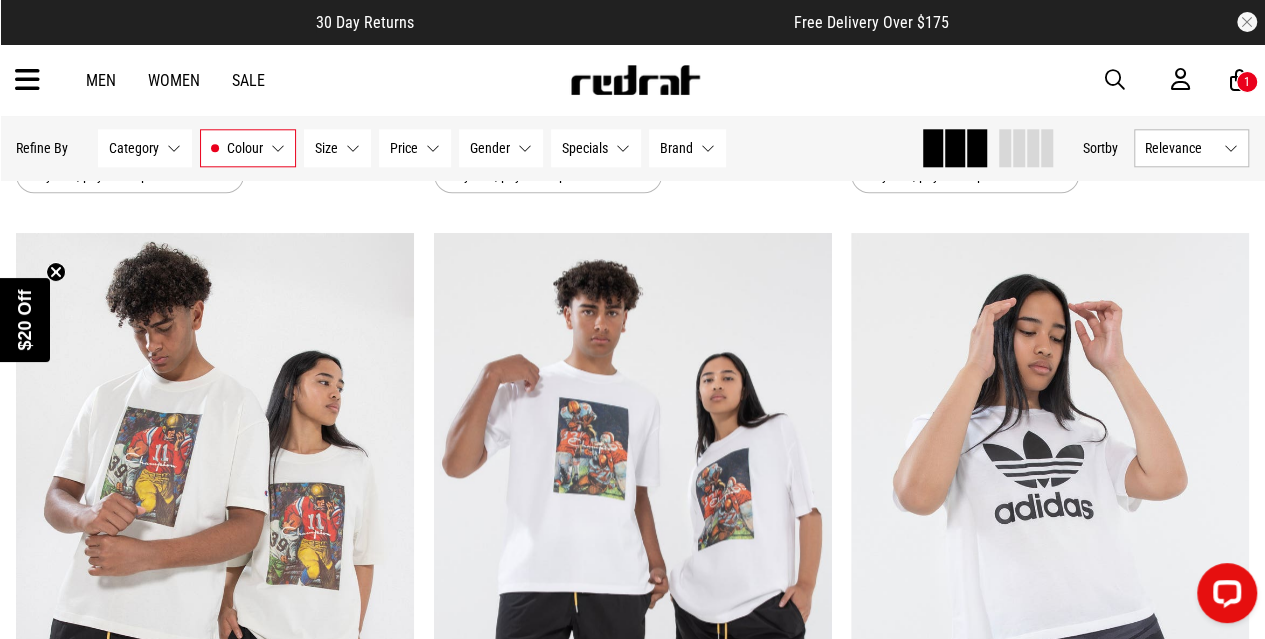 scroll, scrollTop: 9018, scrollLeft: 0, axis: vertical 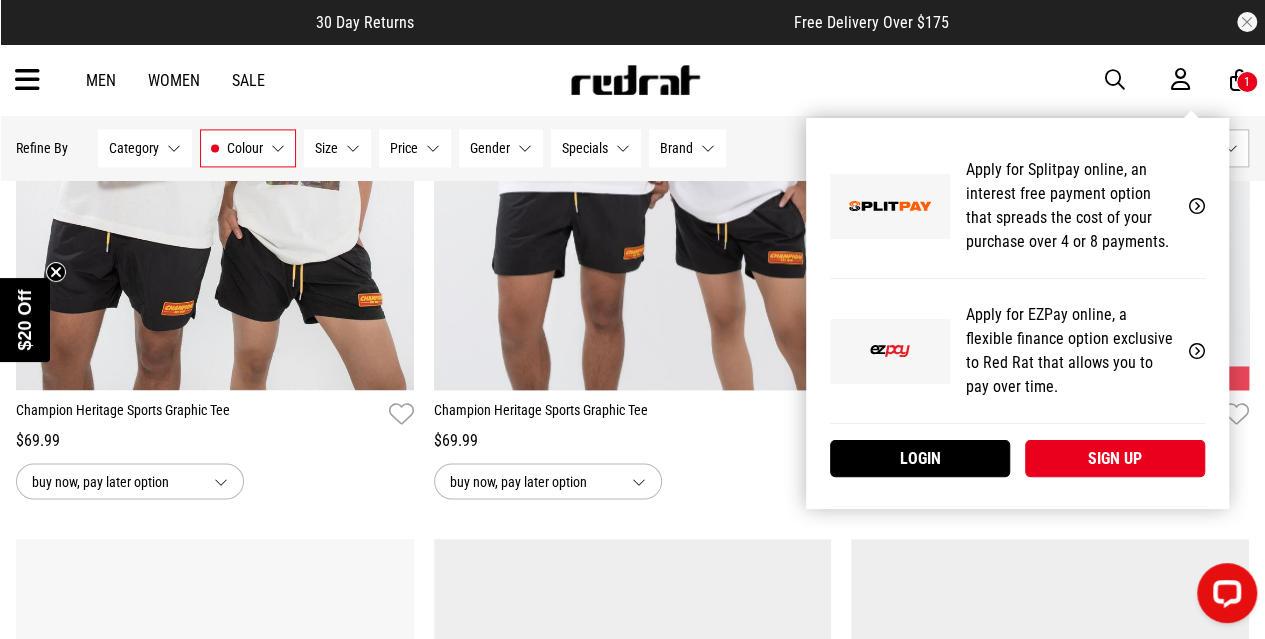 click on "My Account     Apply for Splitpay online, an interest free payment option that spreads the cost of your purchase over 4 or 8 payments.   Learn More     Apply for EZPay online, a flexible finance option exclusive to Red Rat that allows you to pay over time.   Learn More   Login   Sign up" at bounding box center [1017, 313] 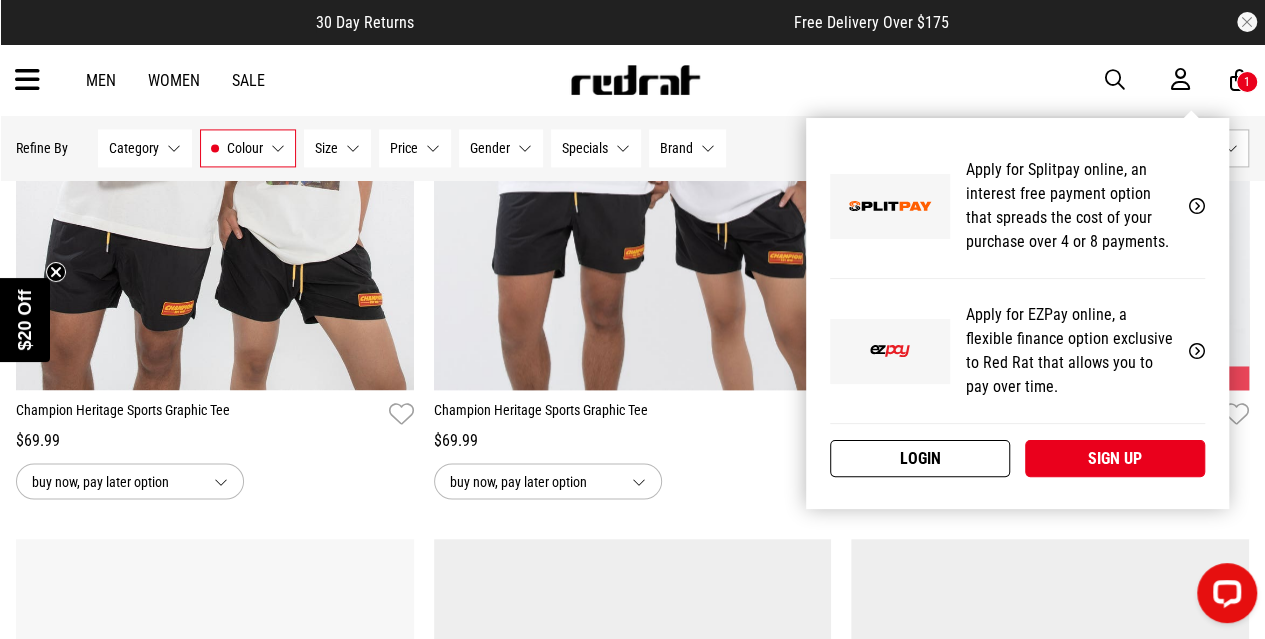 click on "Login" at bounding box center [920, 458] 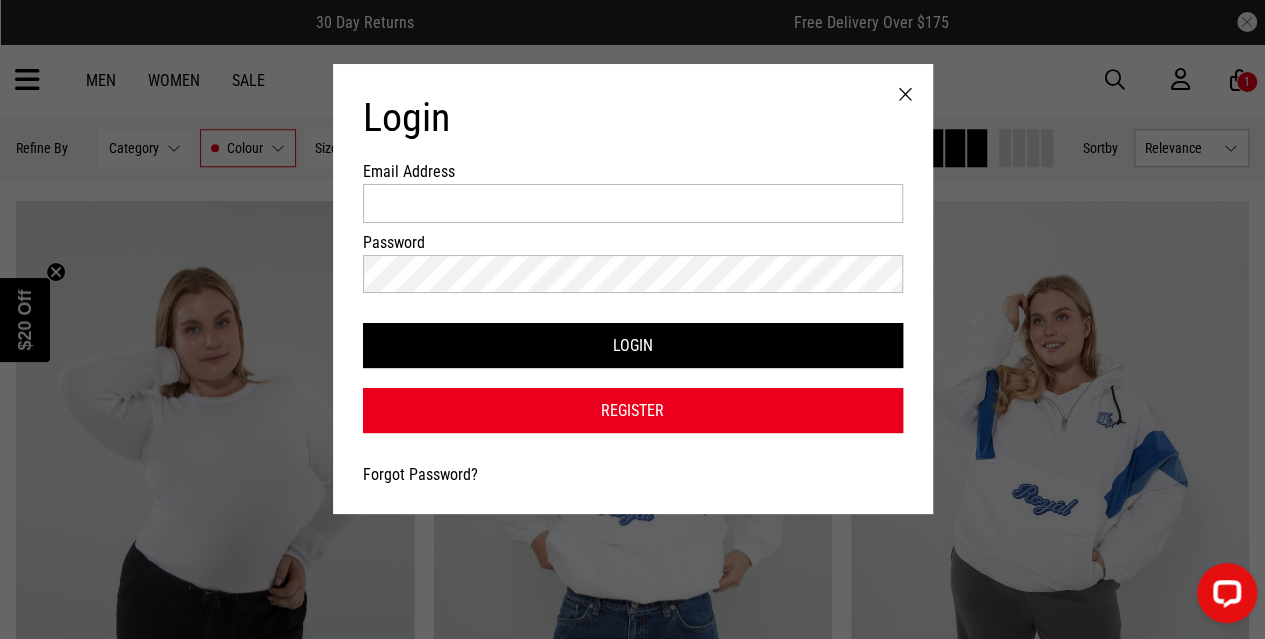 scroll, scrollTop: 0, scrollLeft: 0, axis: both 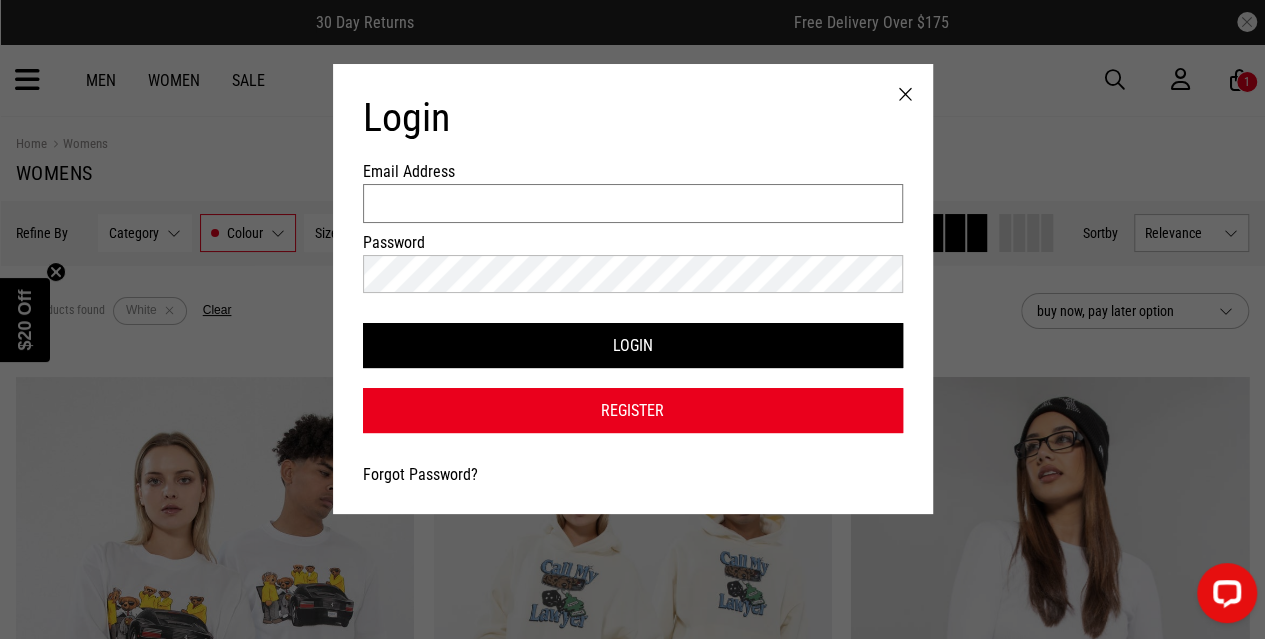 click on "Email Address" at bounding box center [633, 203] 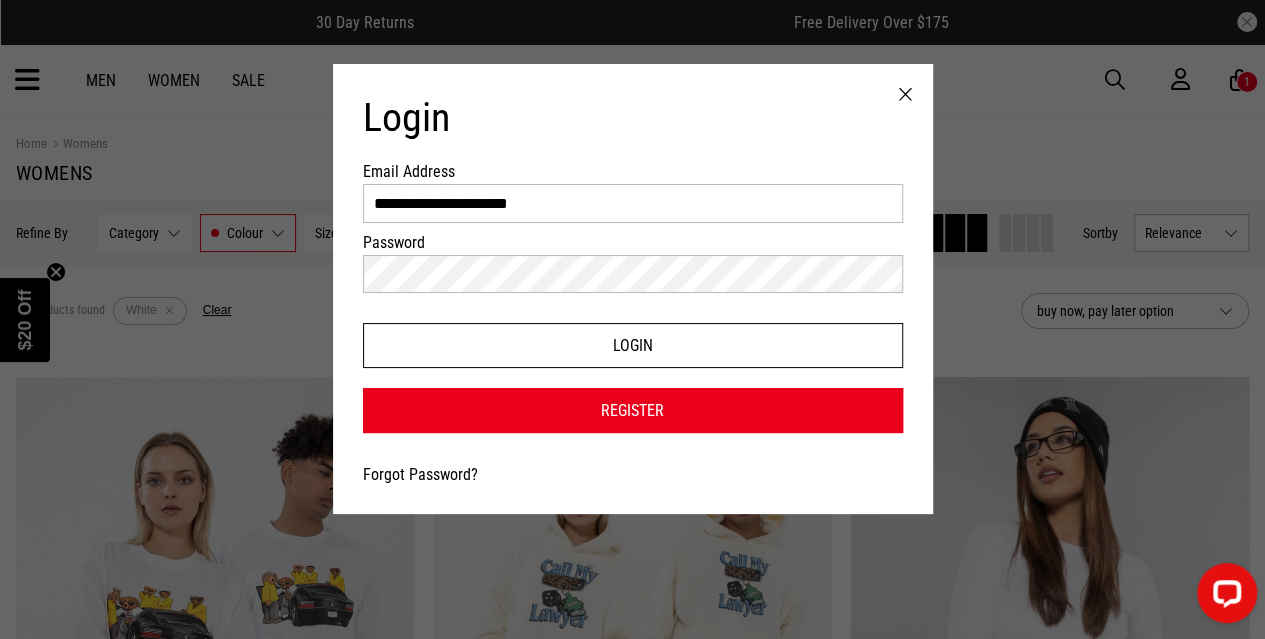 click on "Login" at bounding box center (633, 345) 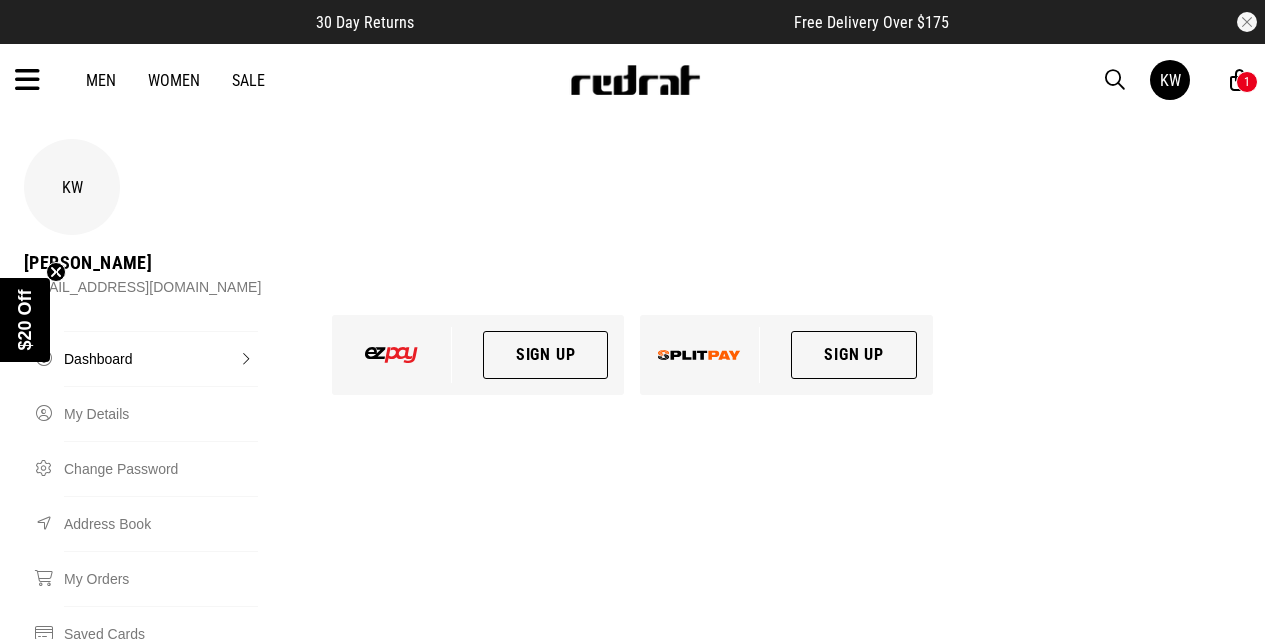 scroll, scrollTop: 0, scrollLeft: 0, axis: both 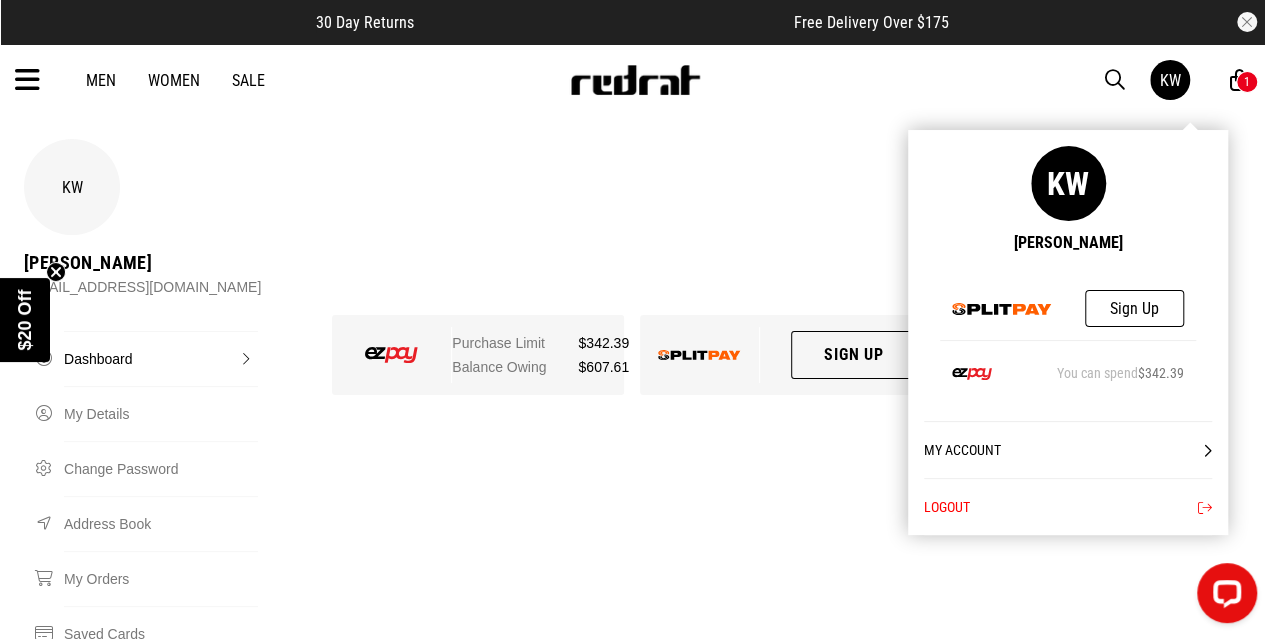 click on "KW" at bounding box center (1170, 80) 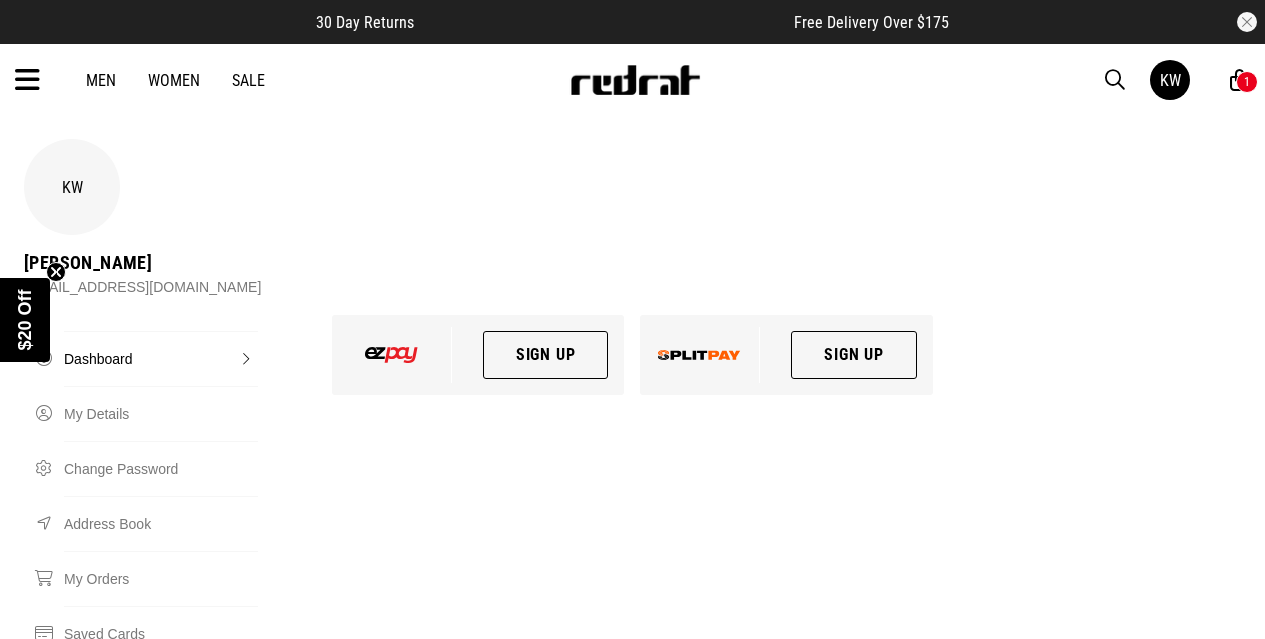 scroll, scrollTop: 0, scrollLeft: 0, axis: both 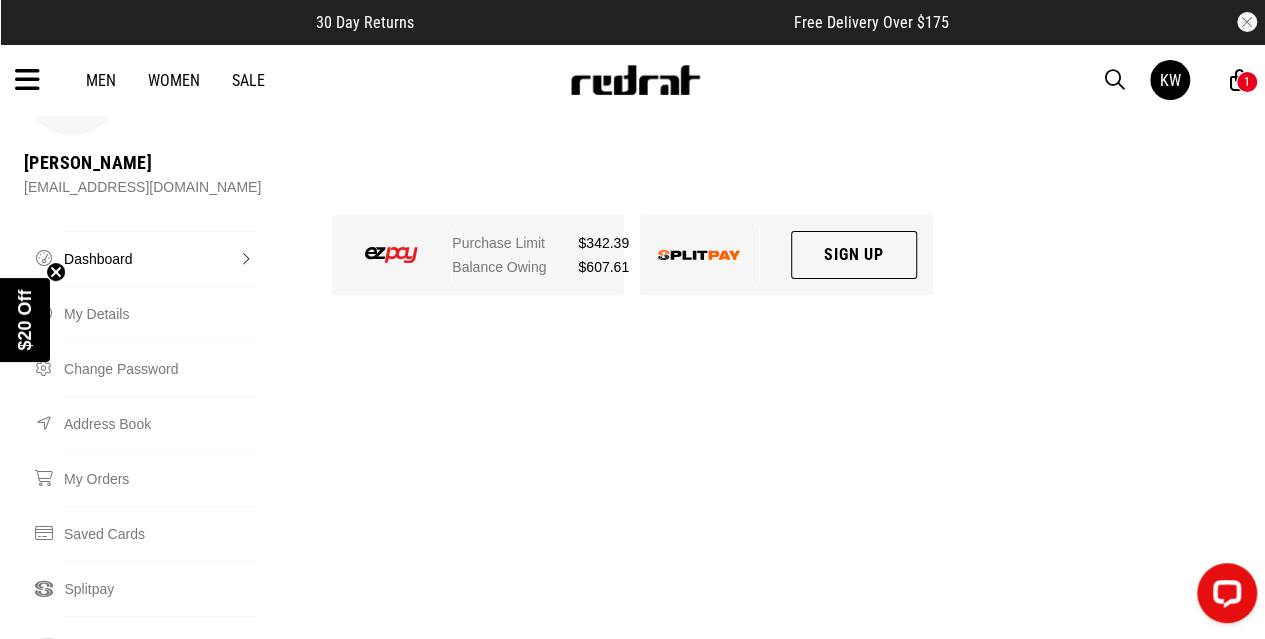 click on "Dashboard" at bounding box center (161, 258) 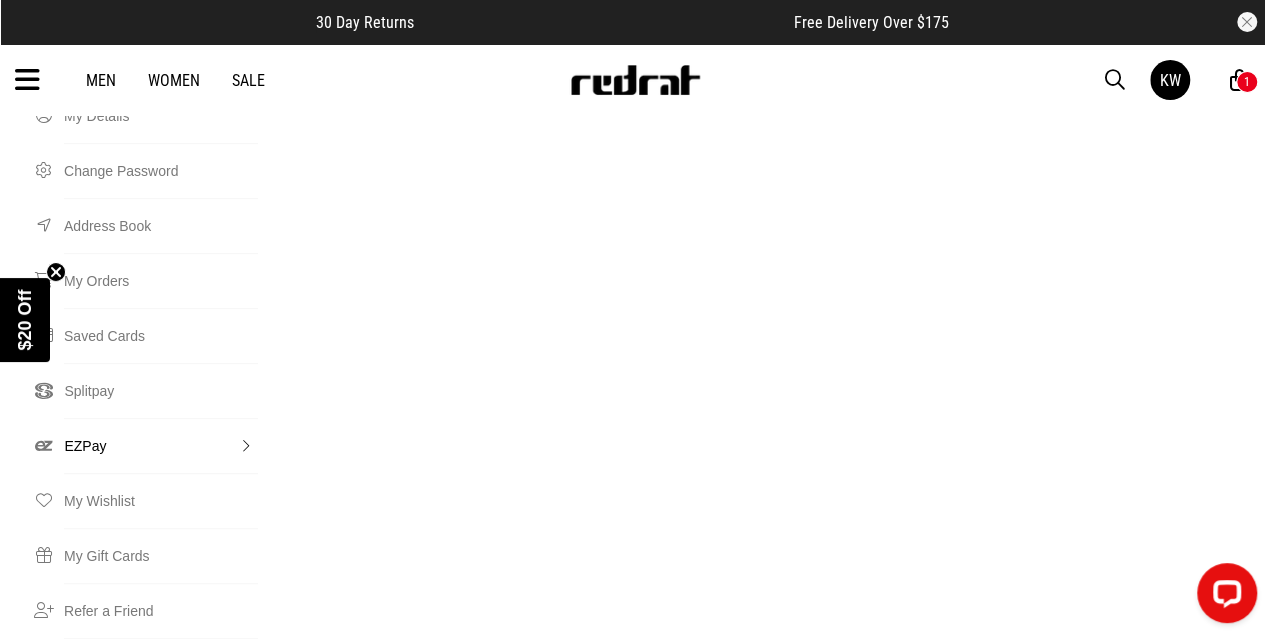 scroll, scrollTop: 300, scrollLeft: 0, axis: vertical 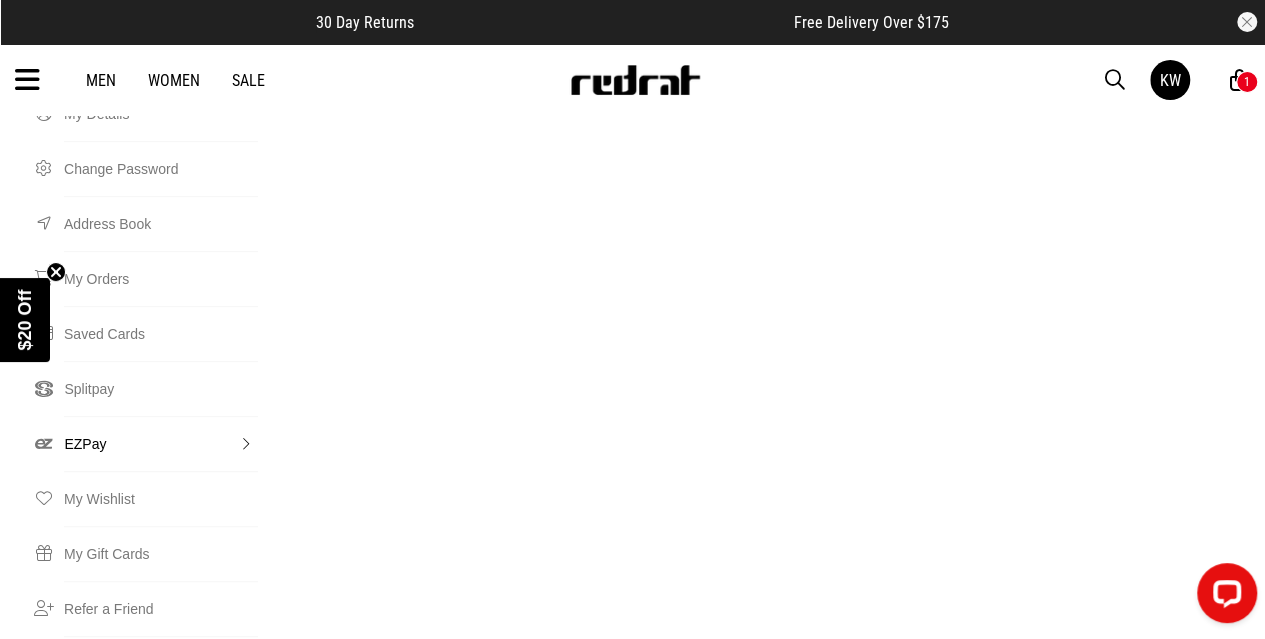 click on "EZPay" at bounding box center (160, 443) 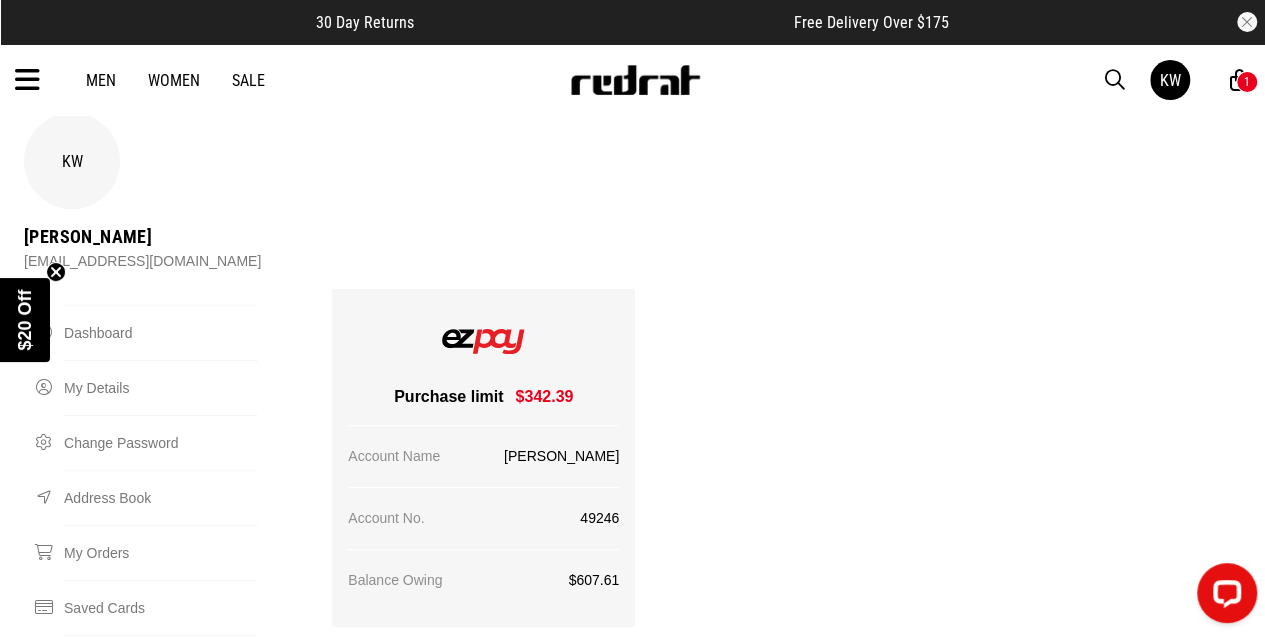 scroll, scrollTop: 0, scrollLeft: 0, axis: both 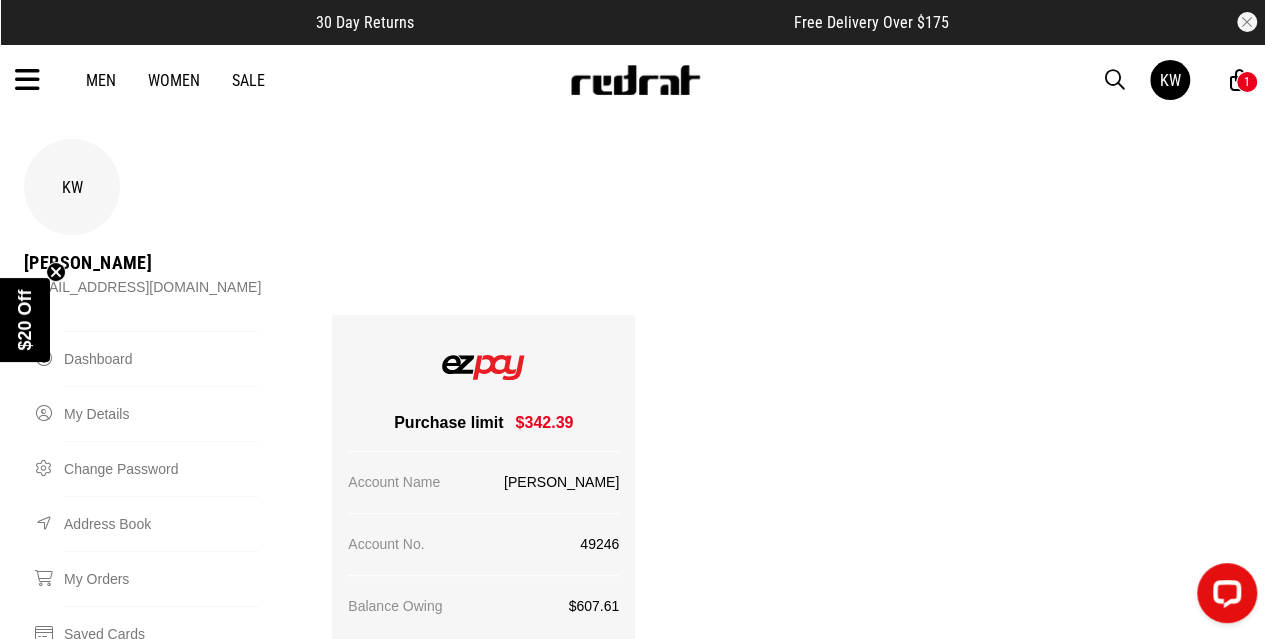 click on "Men" at bounding box center (101, 80) 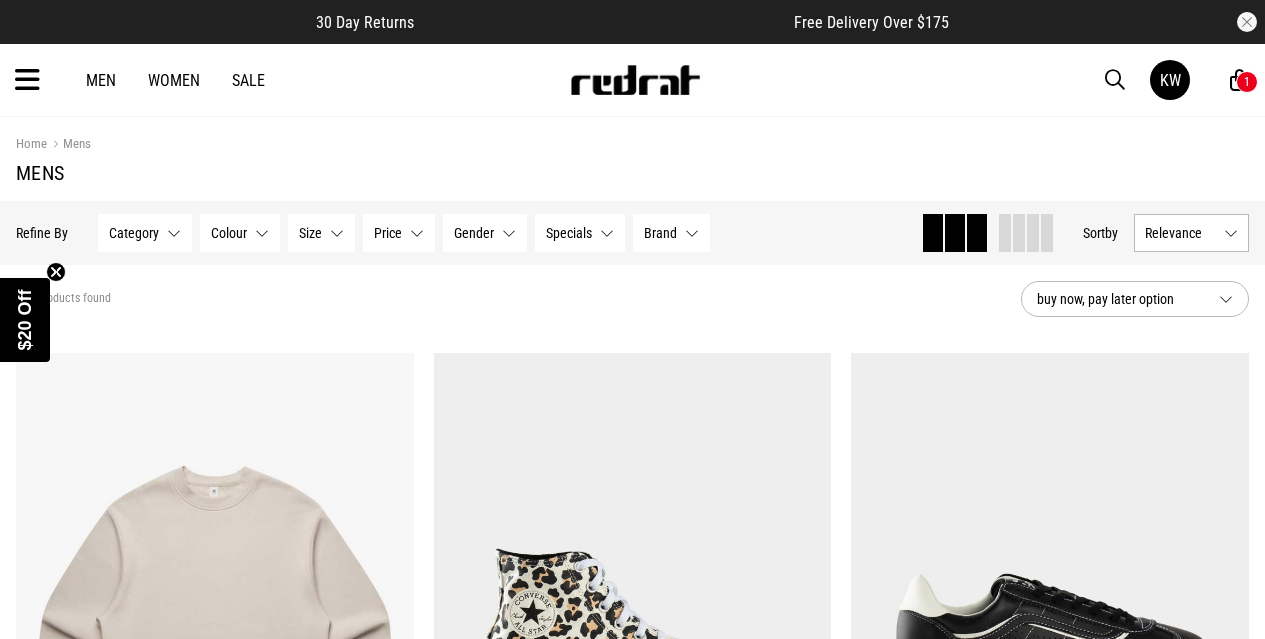 scroll, scrollTop: 0, scrollLeft: 0, axis: both 